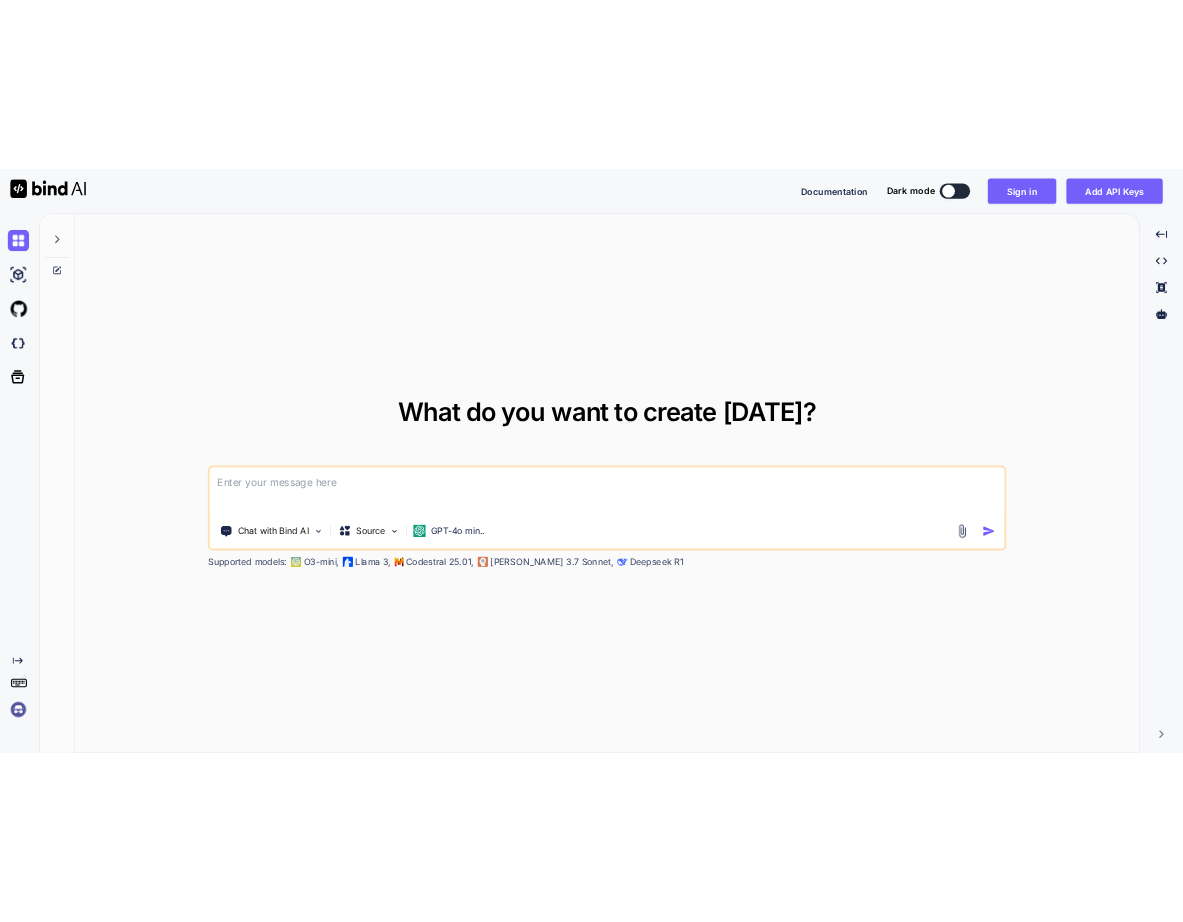 scroll, scrollTop: 0, scrollLeft: 0, axis: both 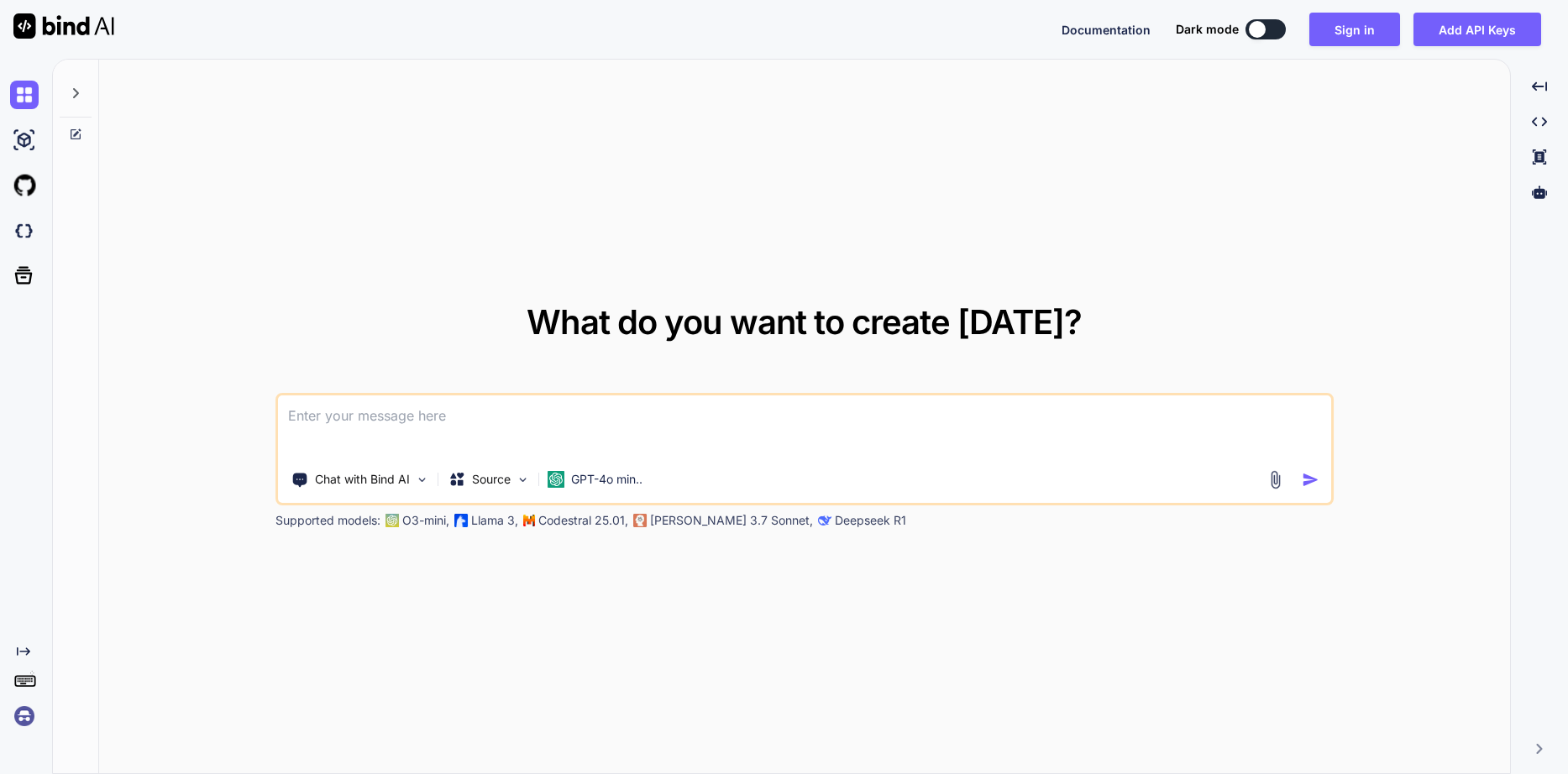 type on "x" 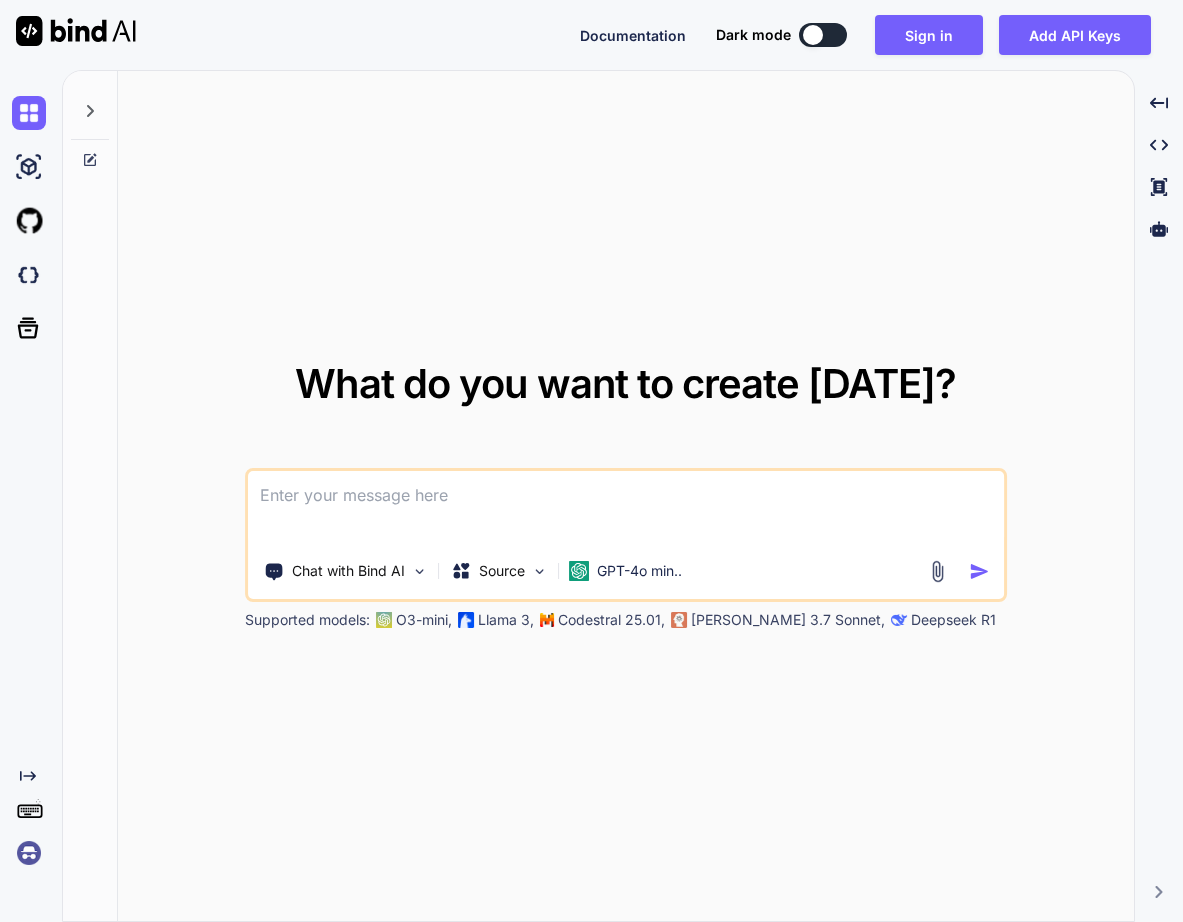 click at bounding box center (626, 508) 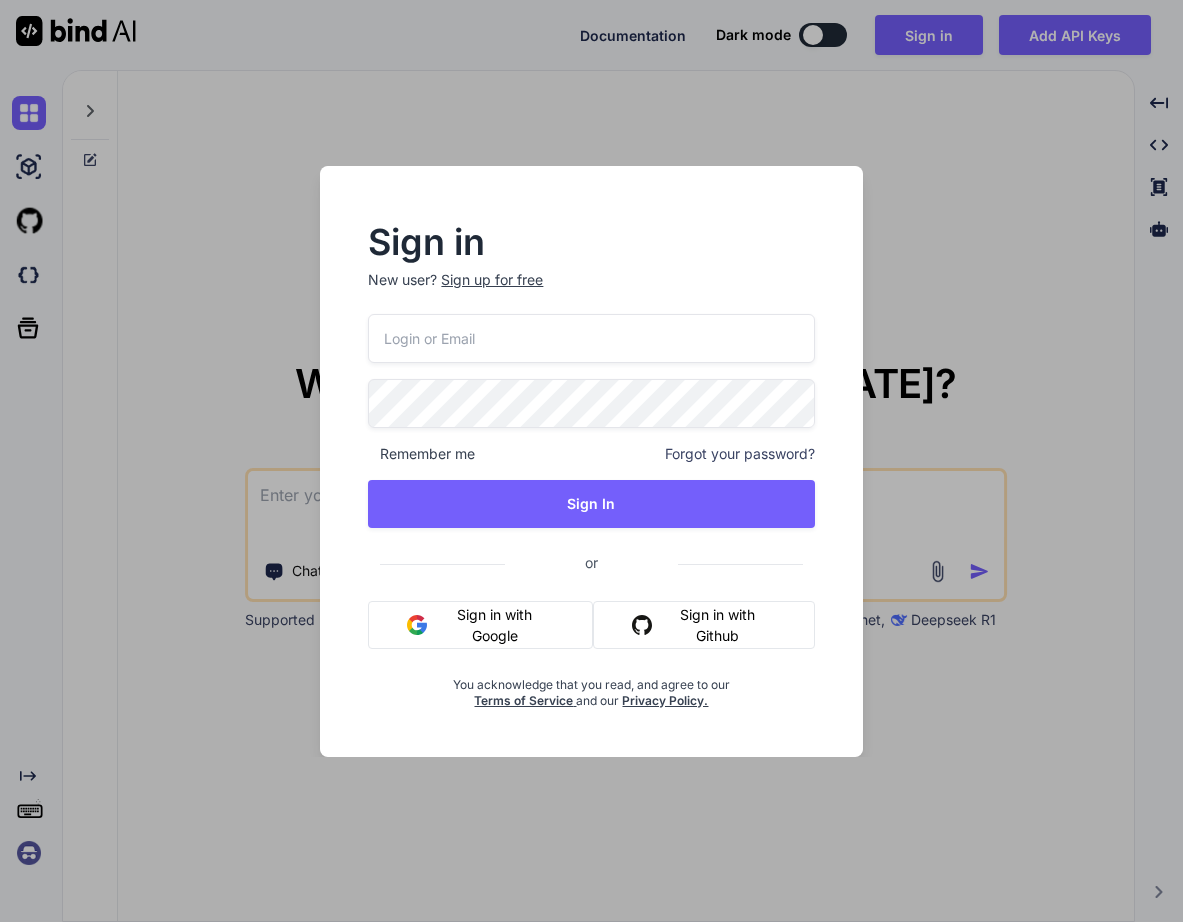 click at bounding box center (591, 338) 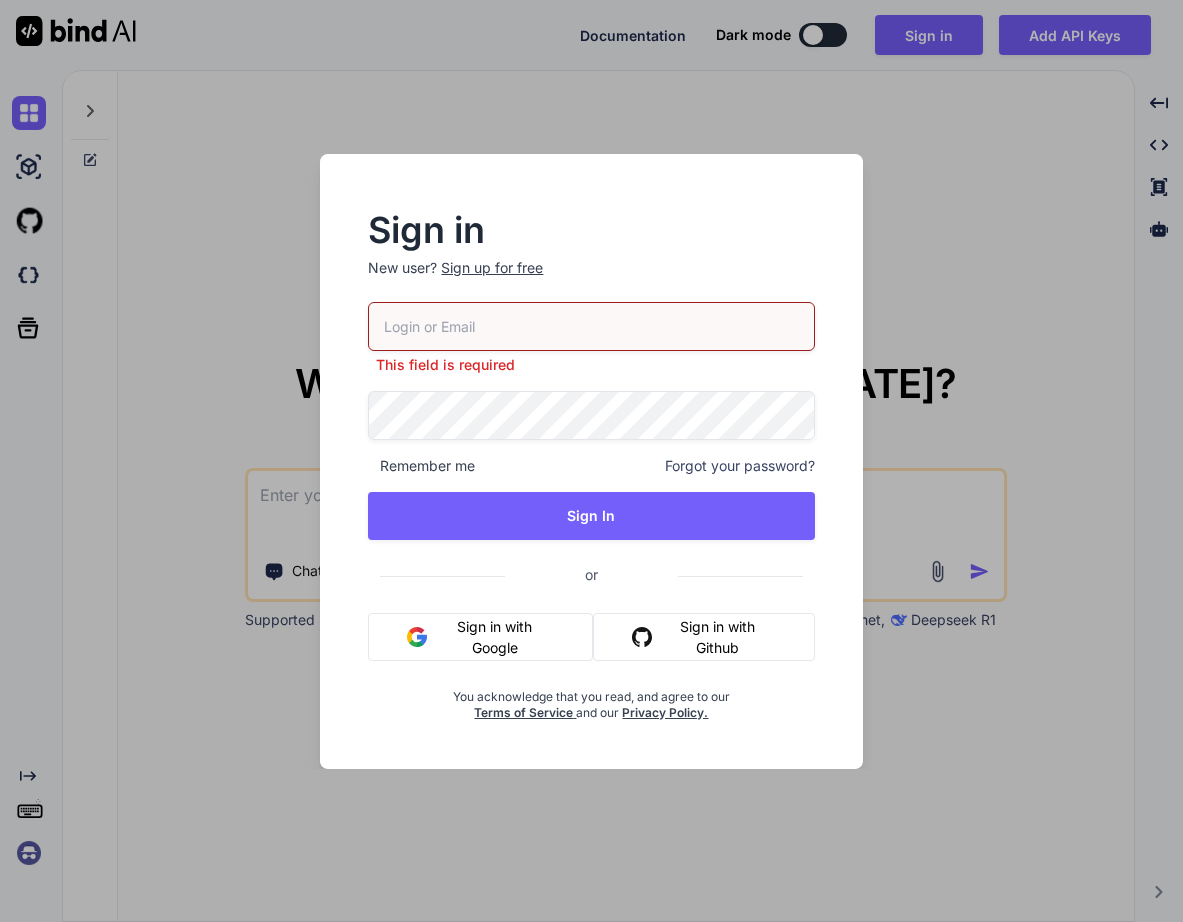 paste on "[PERSON_NAME][EMAIL_ADDRESS][DOMAIN_NAME]" 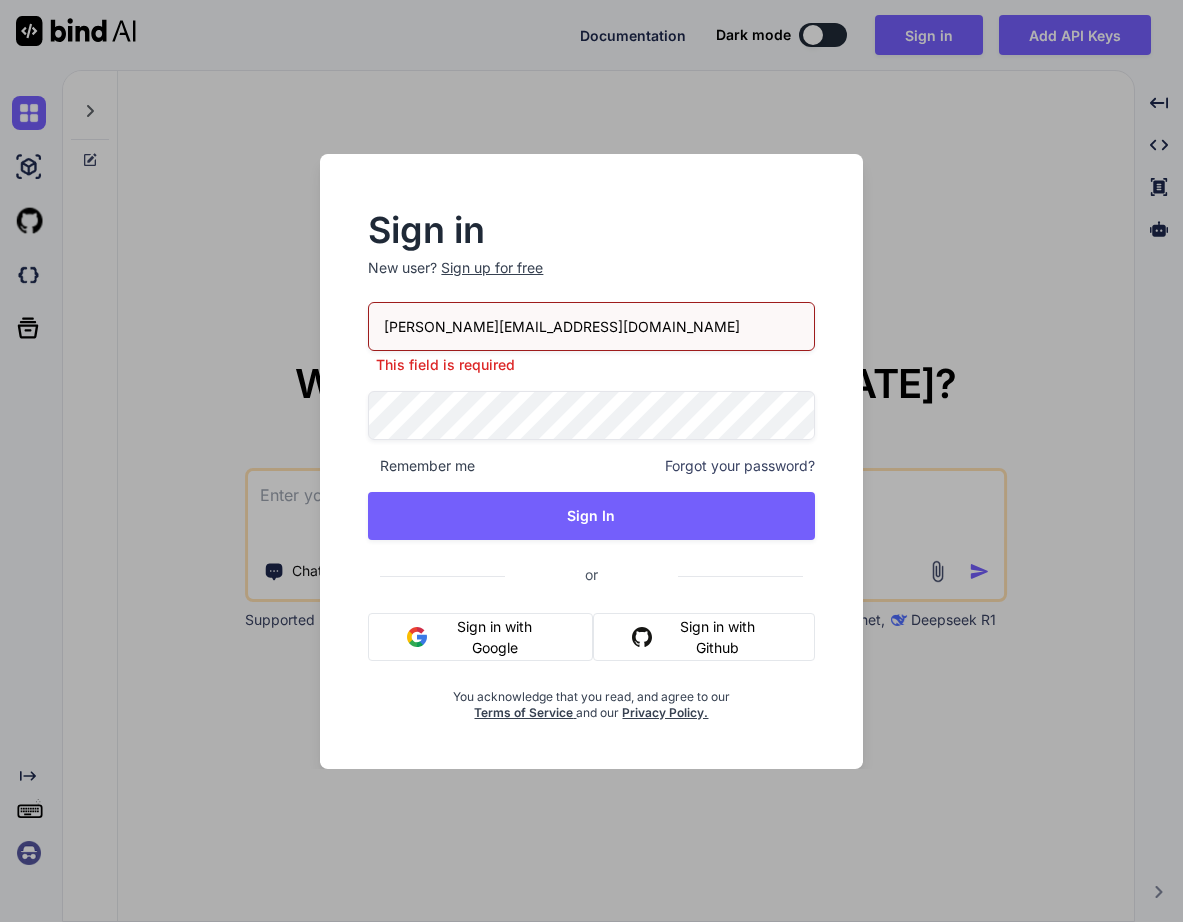 type on "[PERSON_NAME][EMAIL_ADDRESS][DOMAIN_NAME]" 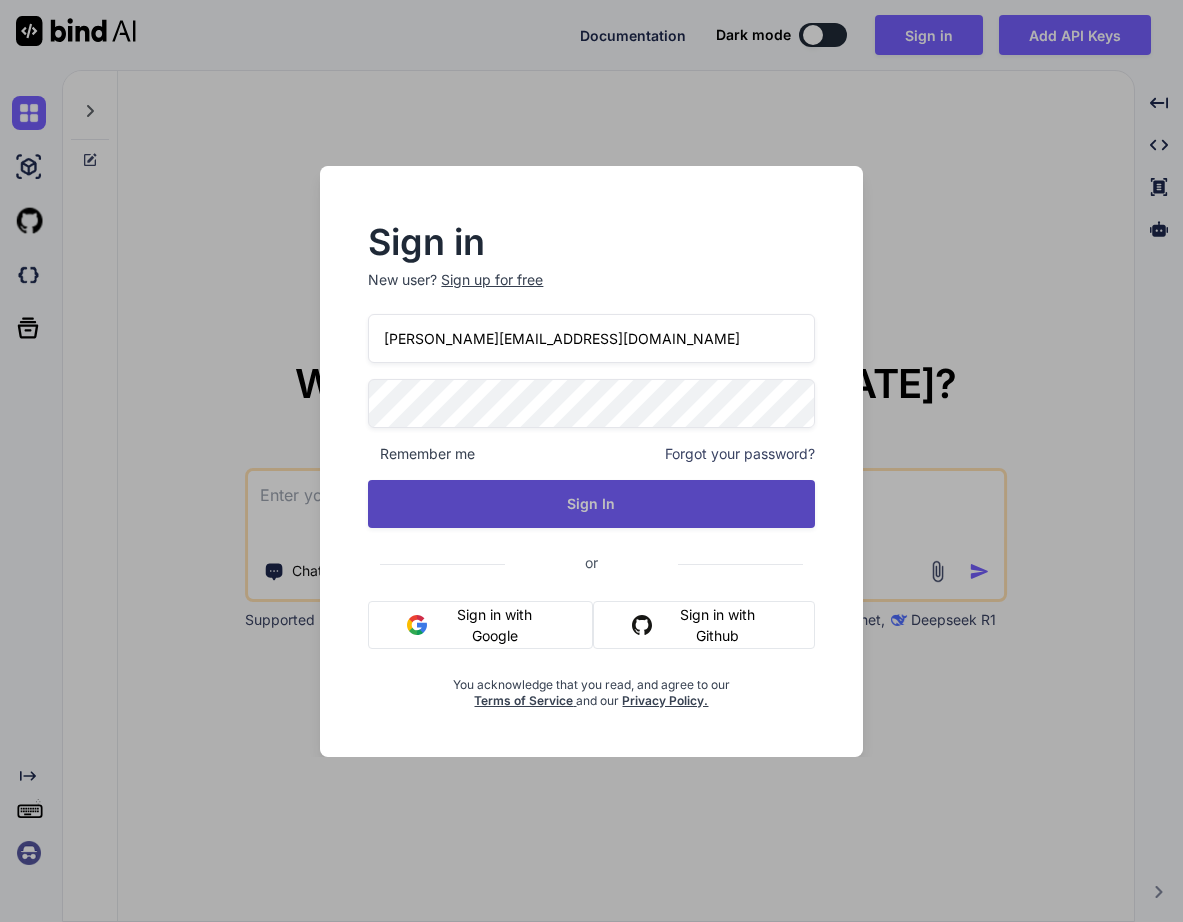 click on "Sign In" at bounding box center [591, 504] 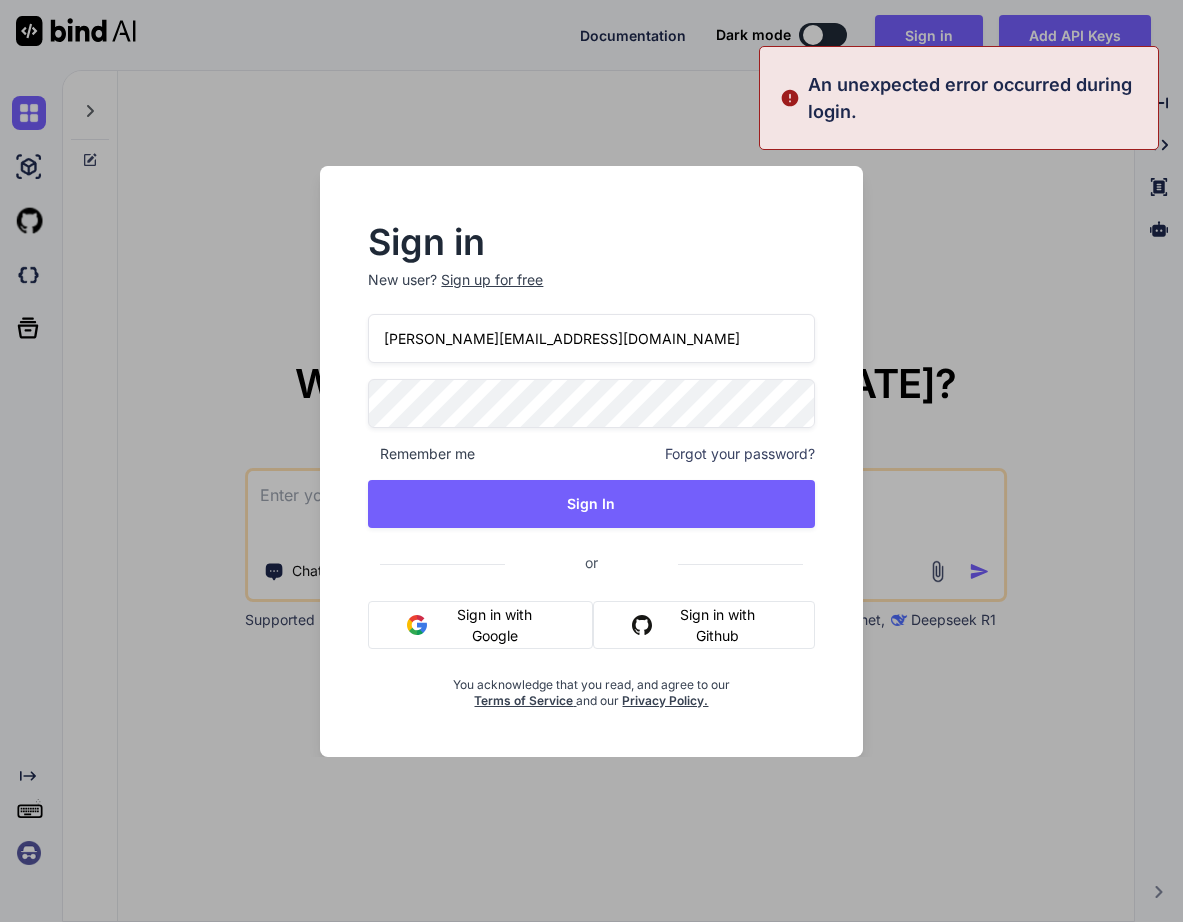 drag, startPoint x: 617, startPoint y: 324, endPoint x: 338, endPoint y: 307, distance: 279.51746 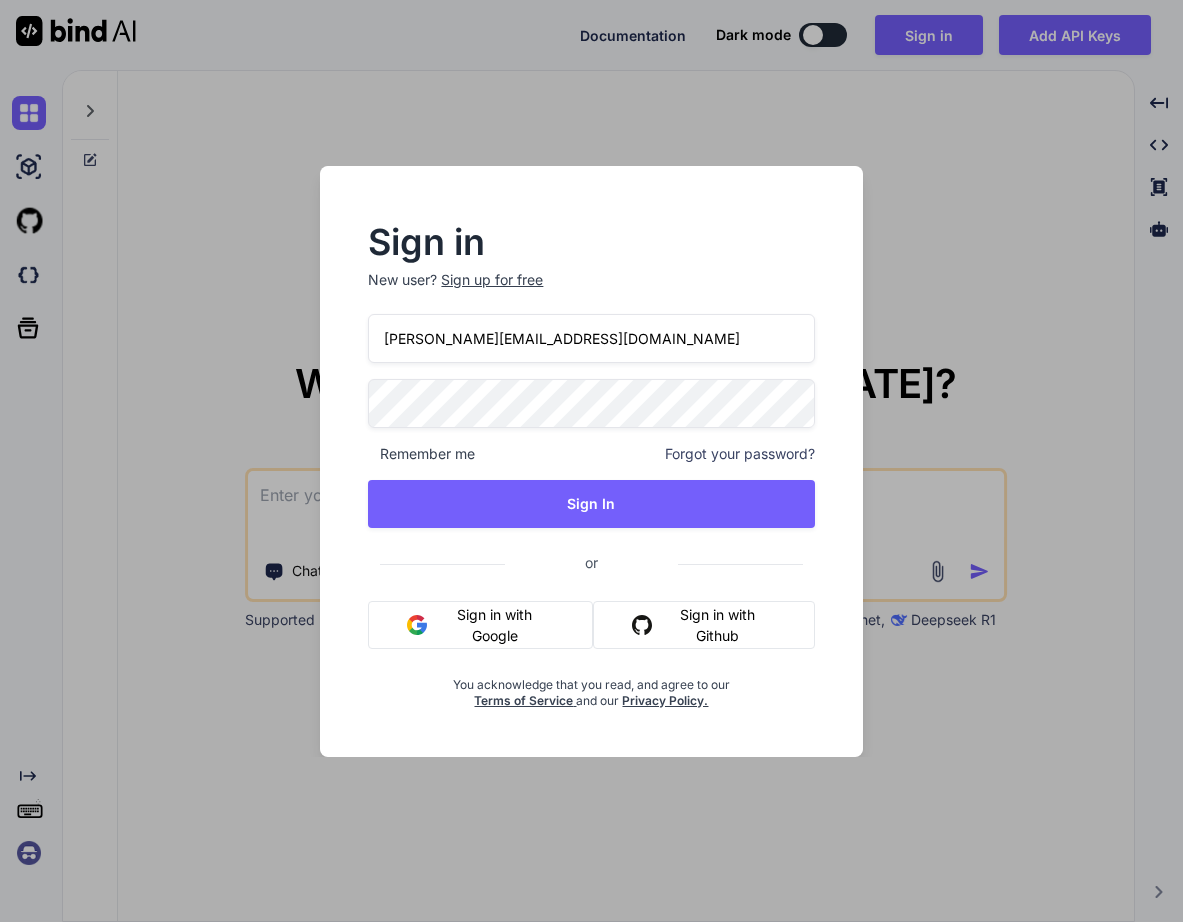 click on "[PERSON_NAME][EMAIL_ADDRESS][DOMAIN_NAME] Remember me Forgot your password? Sign In   or Sign in with Google Sign in with Github You acknowledge that you read, and agree to our   Terms of Service     and our   Privacy Policy." at bounding box center (591, 511) 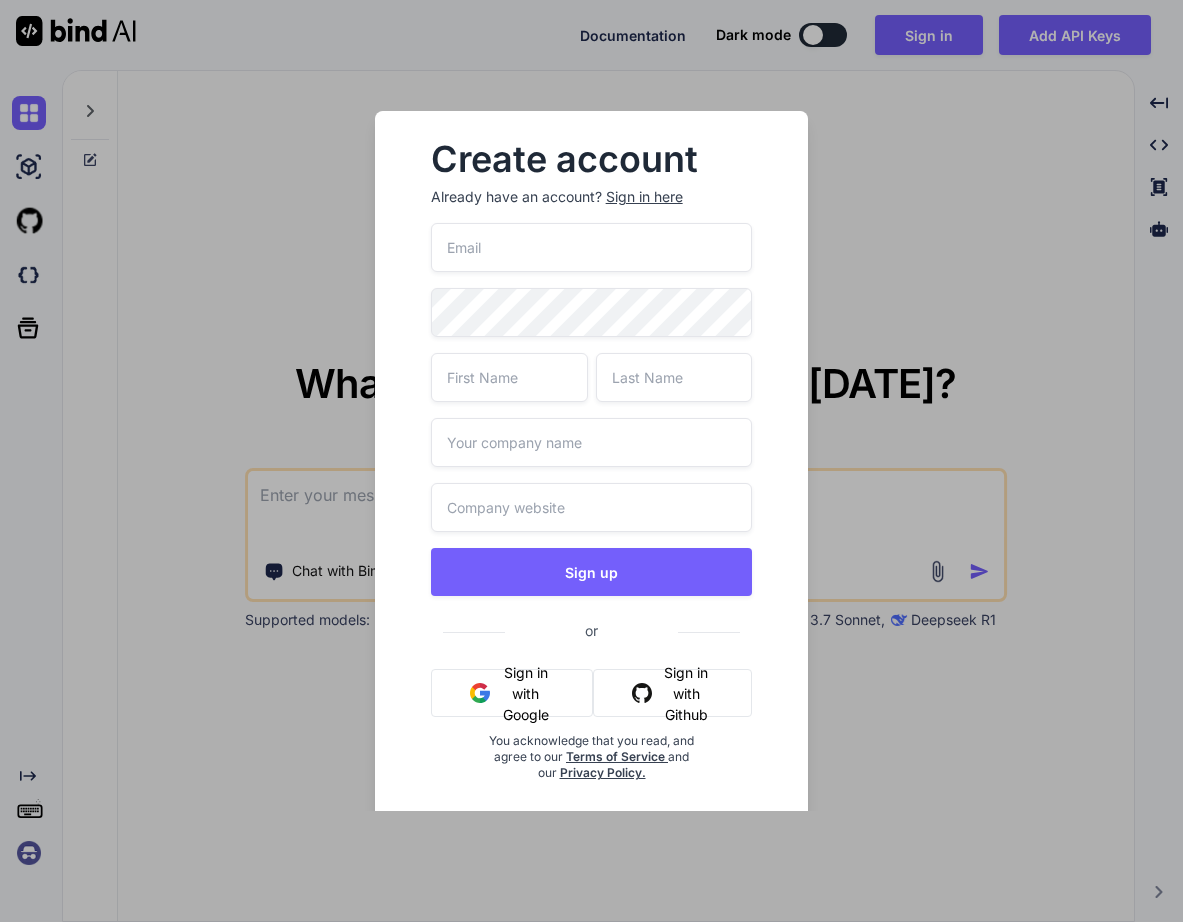 click at bounding box center (592, 247) 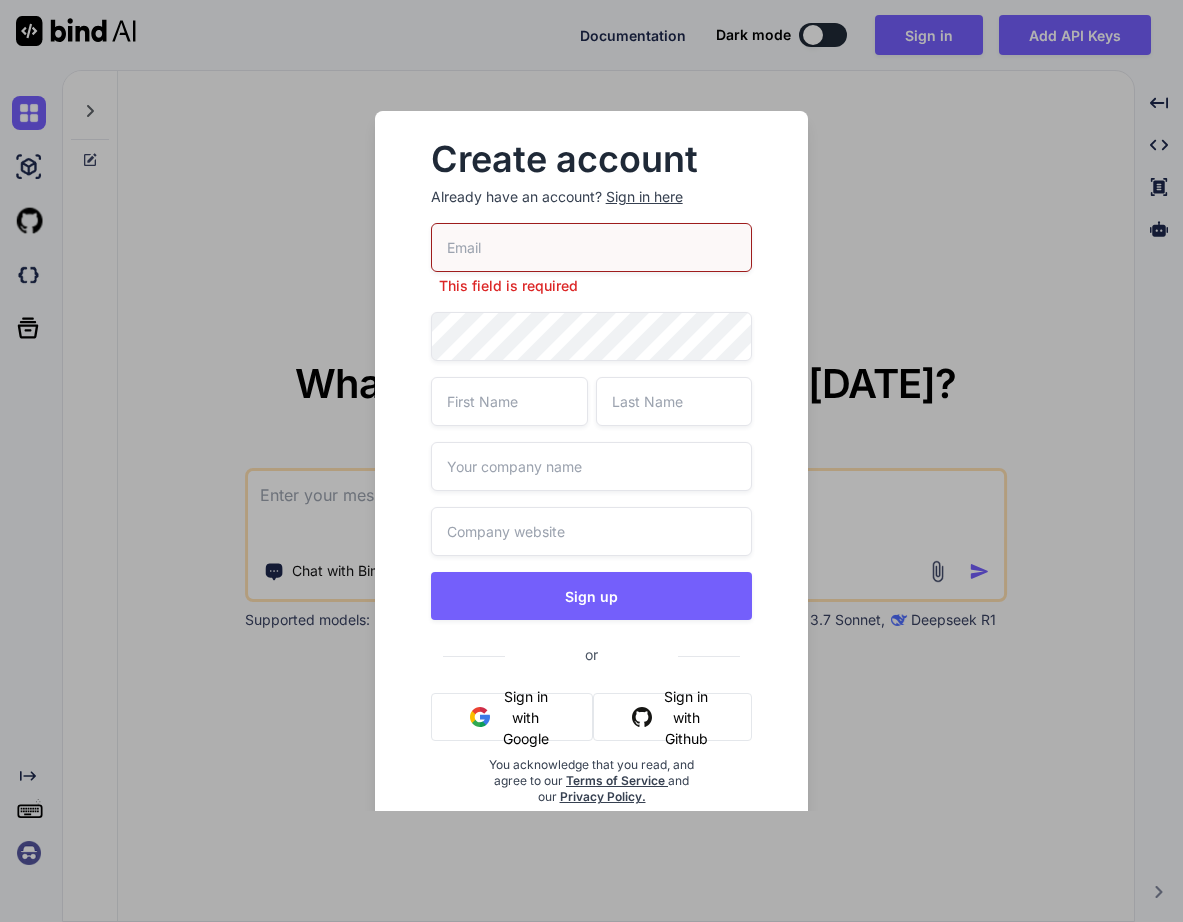 paste on "[EMAIL_ADDRESS][DOMAIN_NAME]" 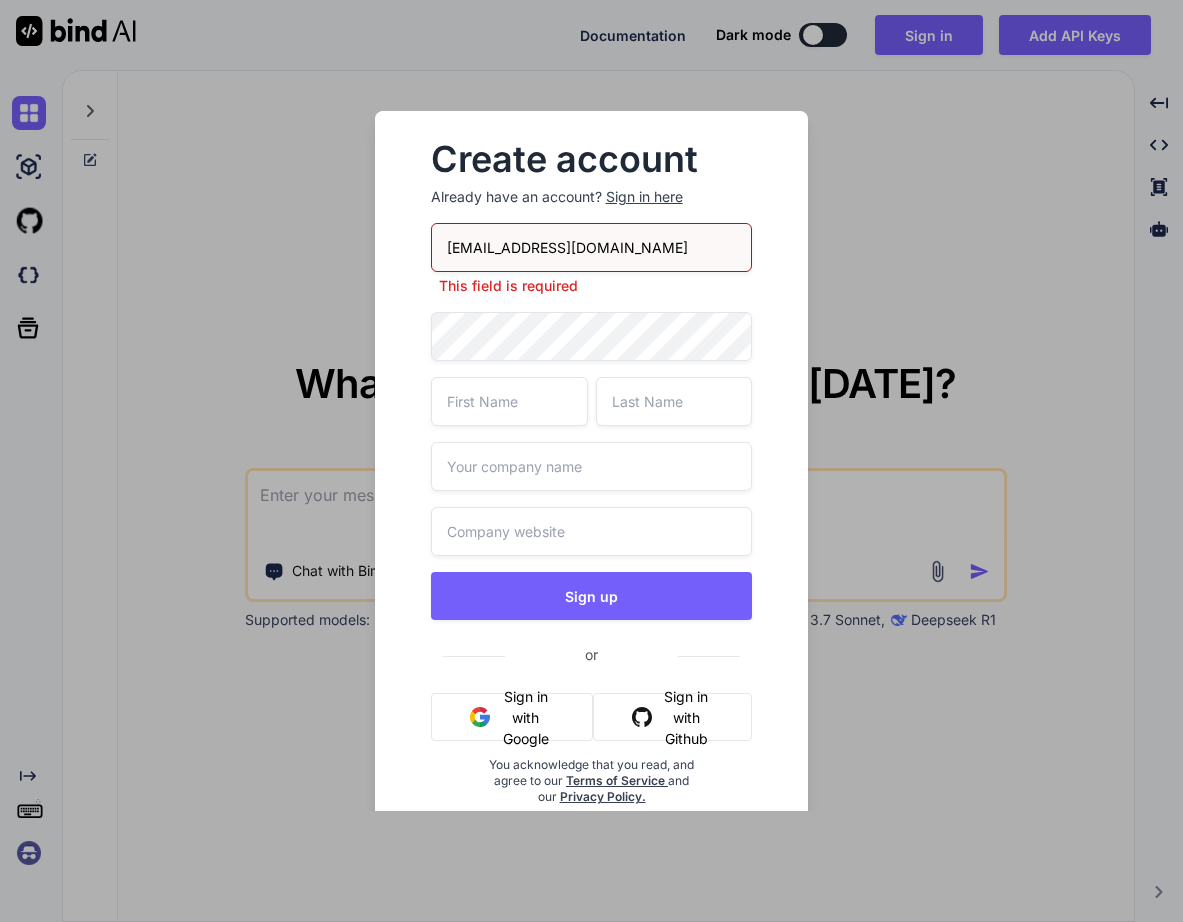 type on "[EMAIL_ADDRESS][DOMAIN_NAME]" 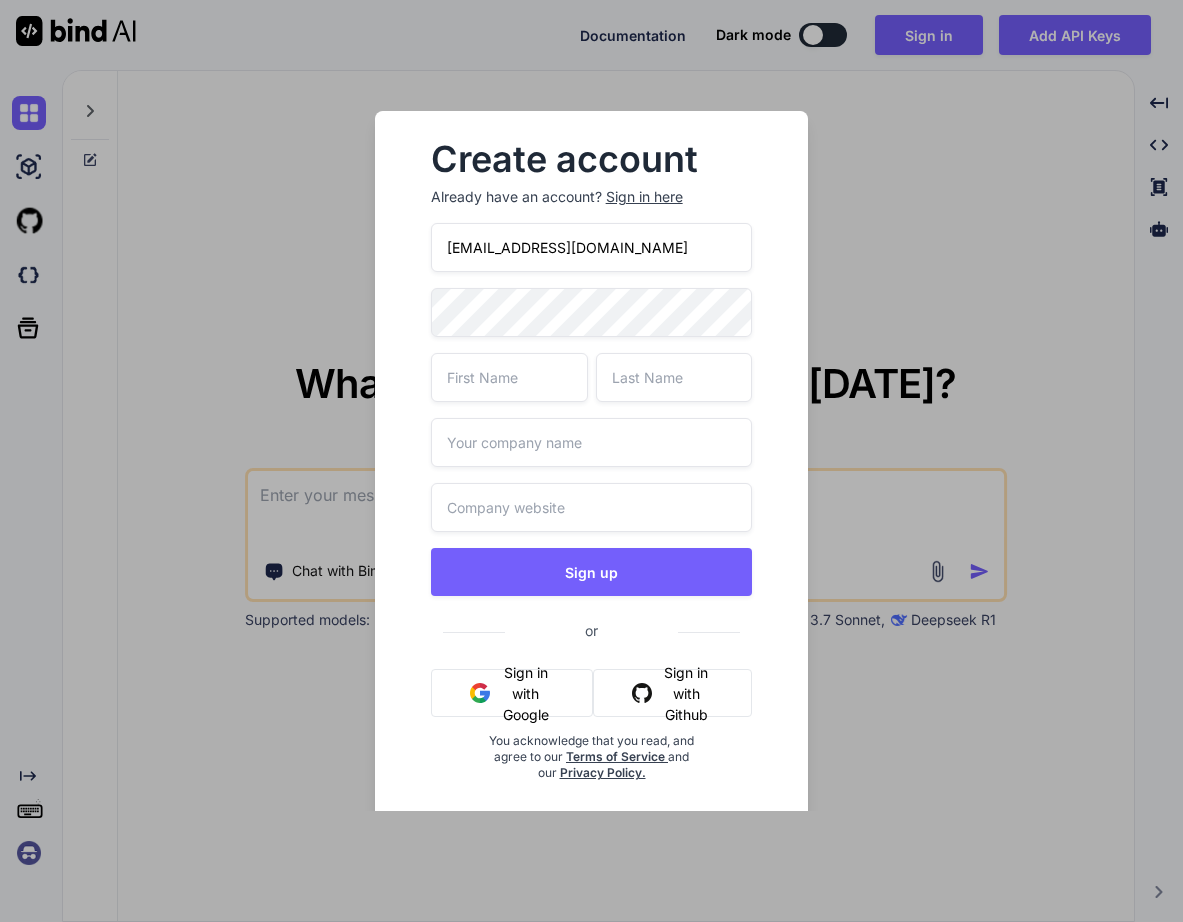 click at bounding box center [509, 377] 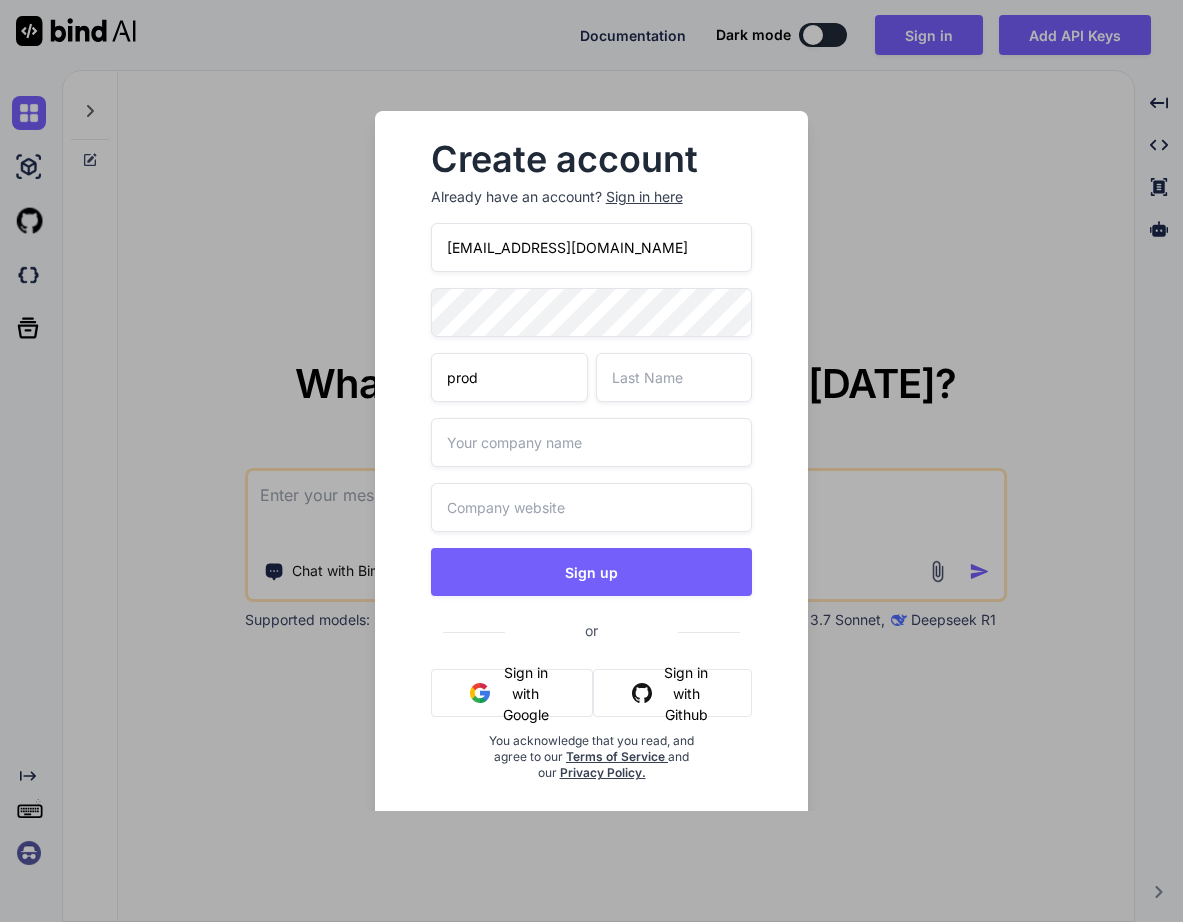 type on "prod" 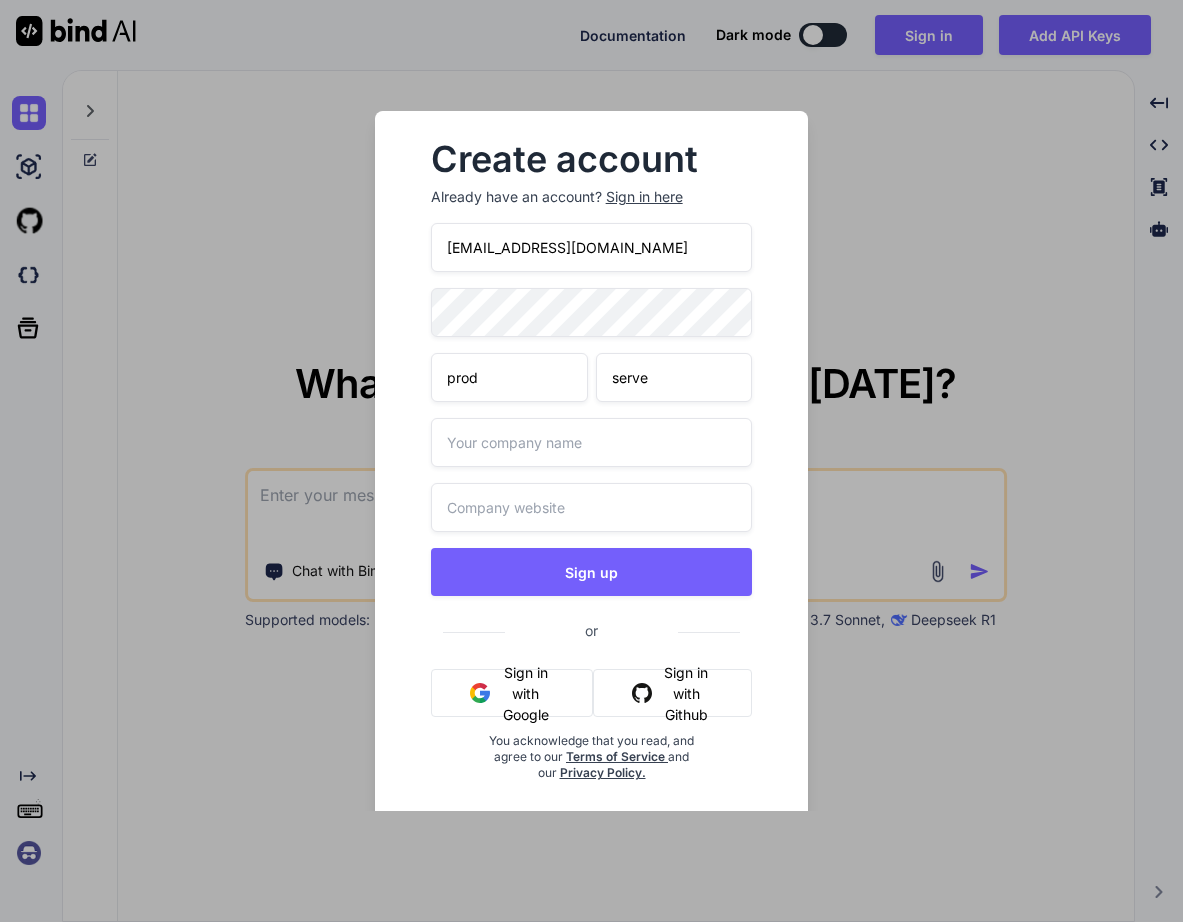 type on "serve" 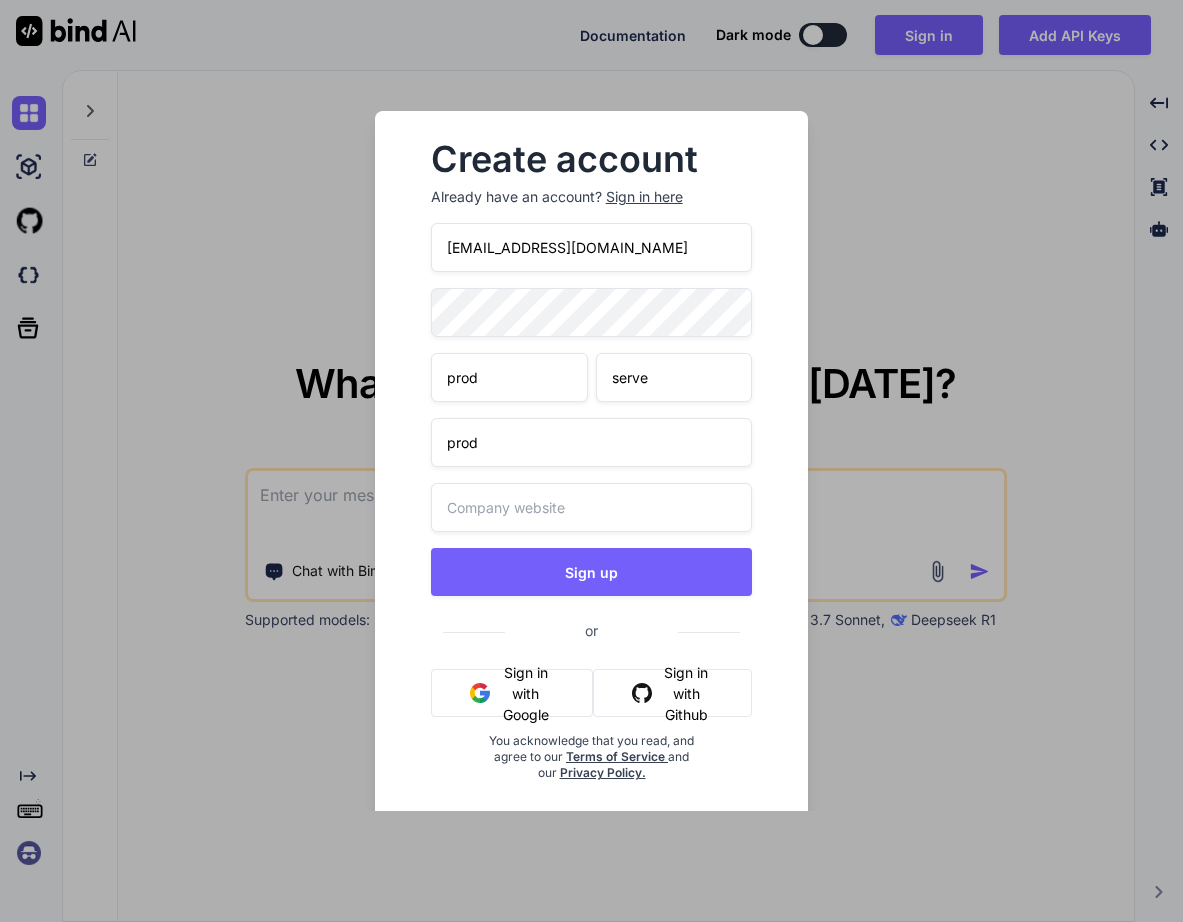 type on "prod" 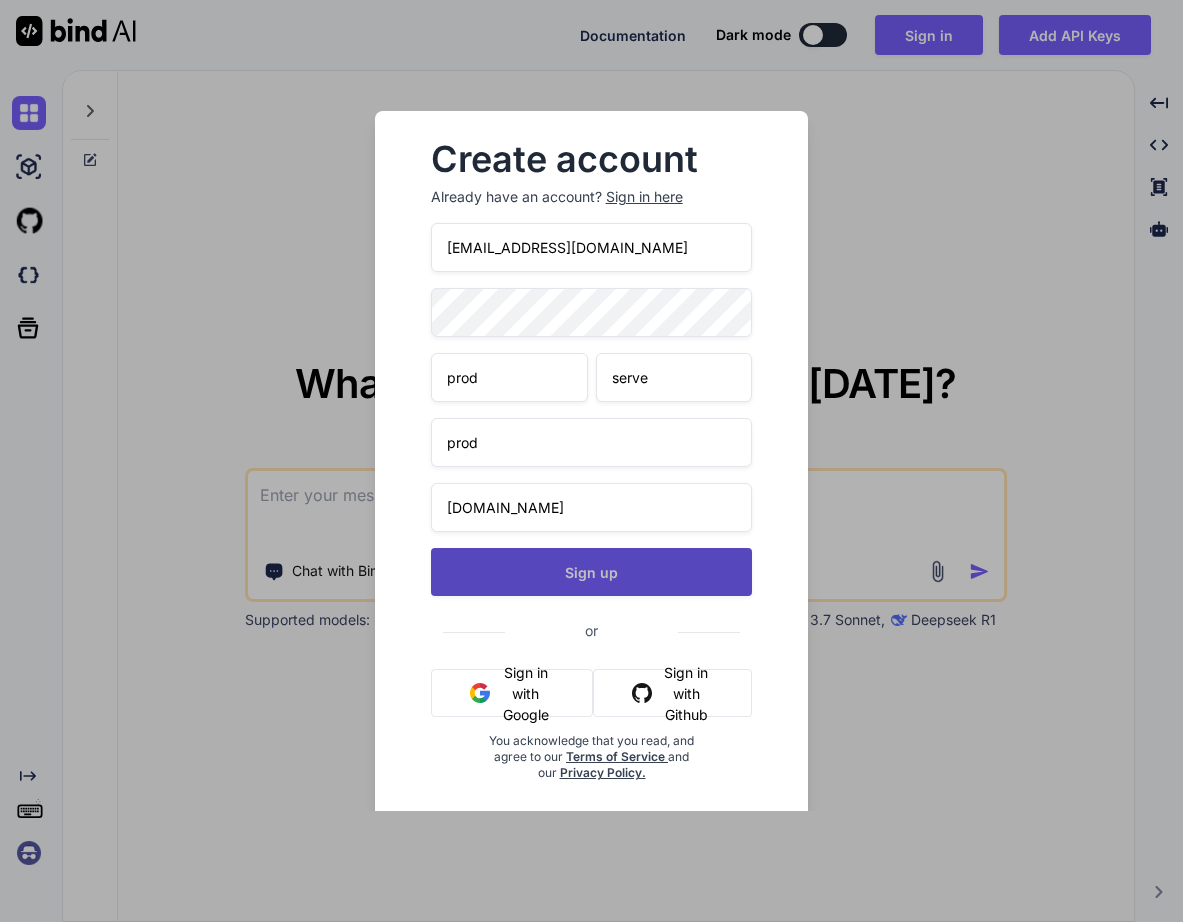 type on "[DOMAIN_NAME]" 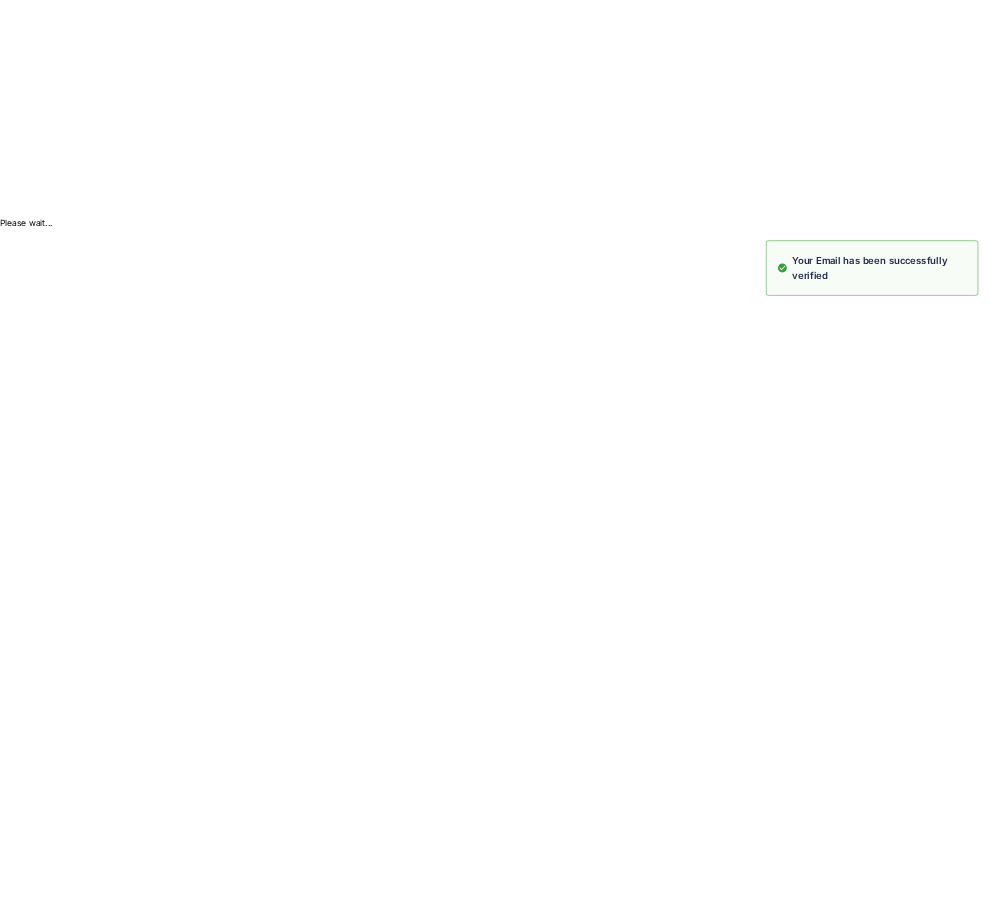 scroll, scrollTop: 0, scrollLeft: 0, axis: both 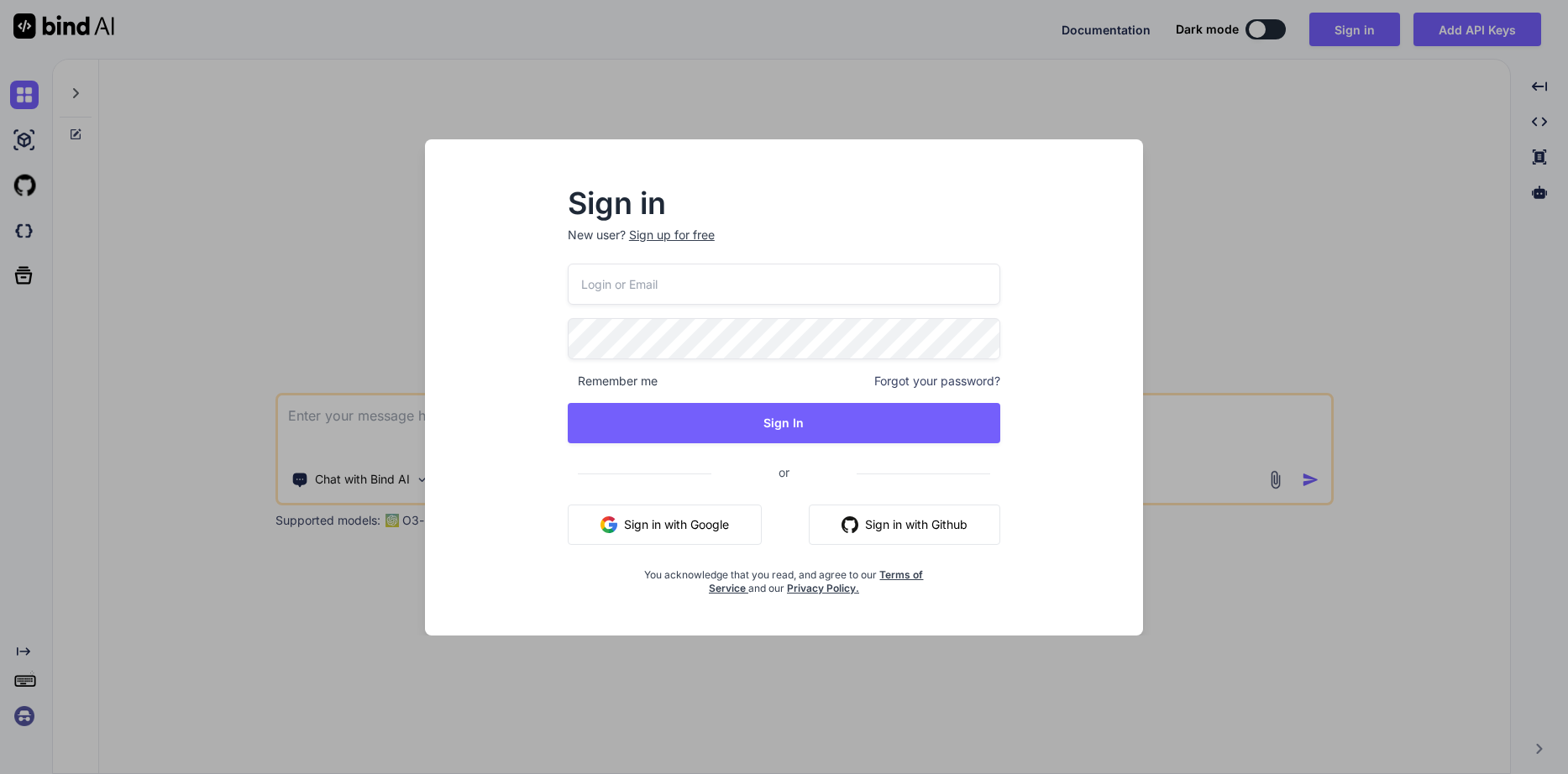 drag, startPoint x: 546, startPoint y: 362, endPoint x: 637, endPoint y: 286, distance: 118.56222 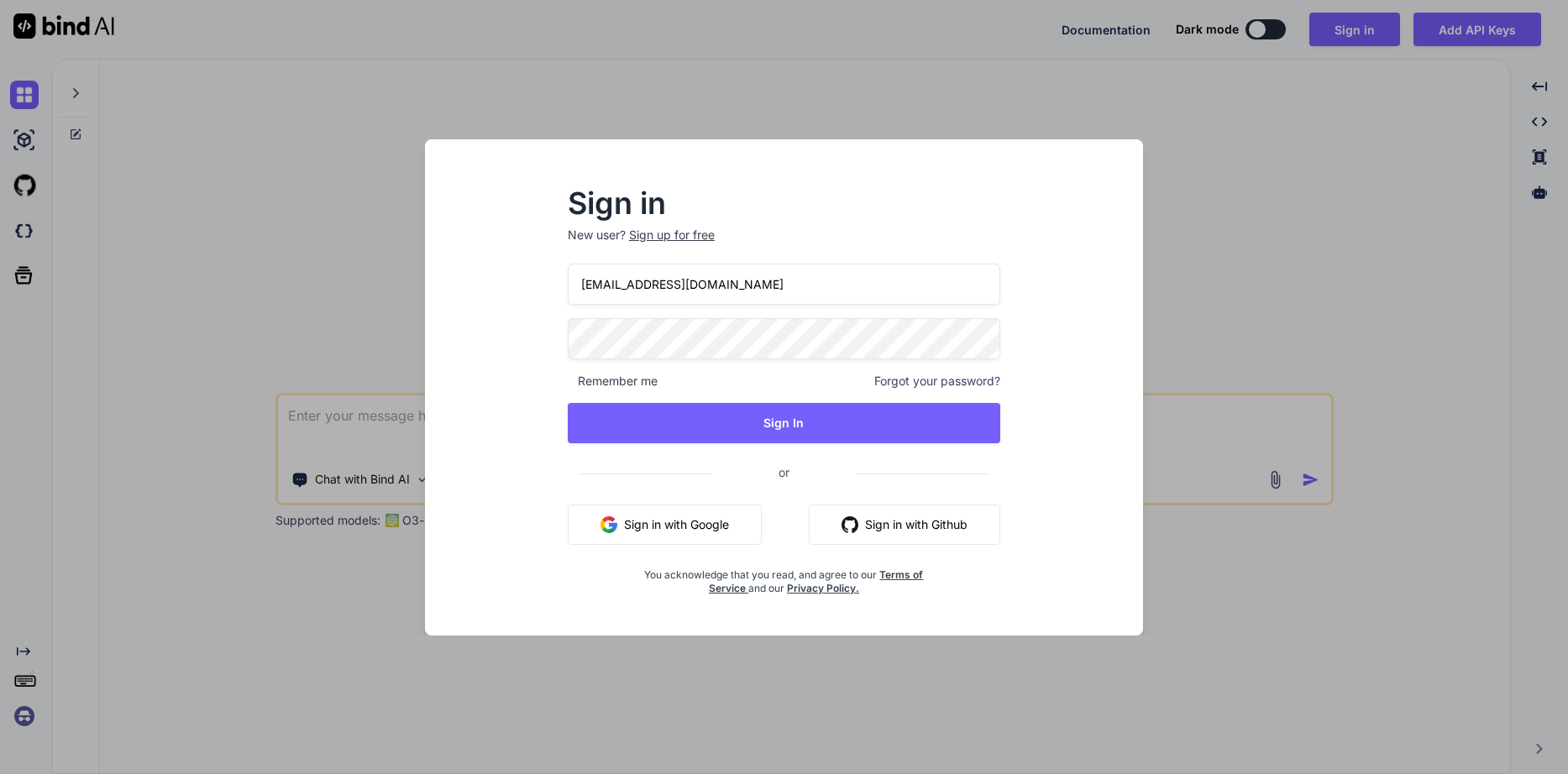 type on "[EMAIL_ADDRESS][DOMAIN_NAME]" 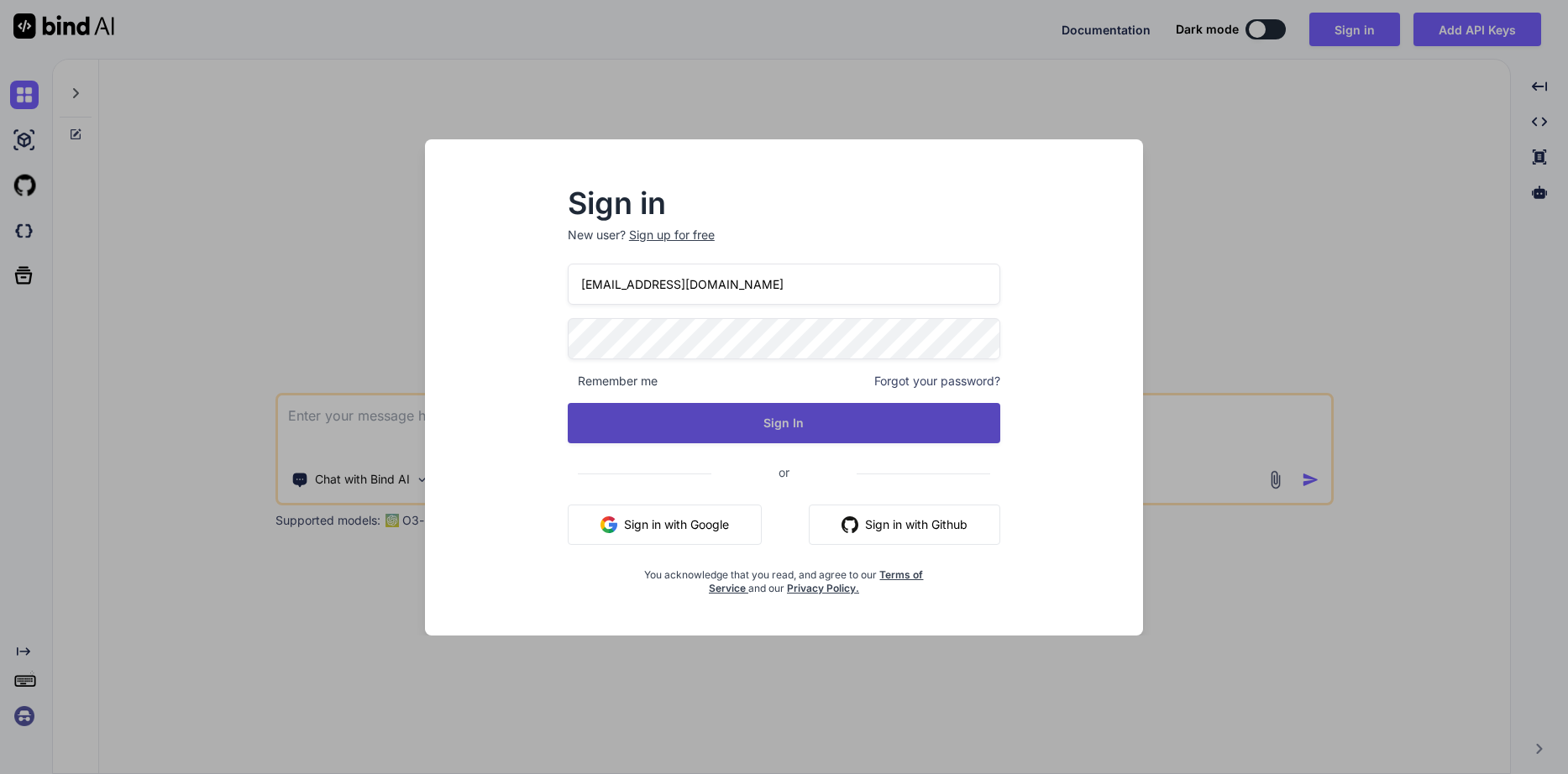 click on "Sign In" at bounding box center (784, 423) 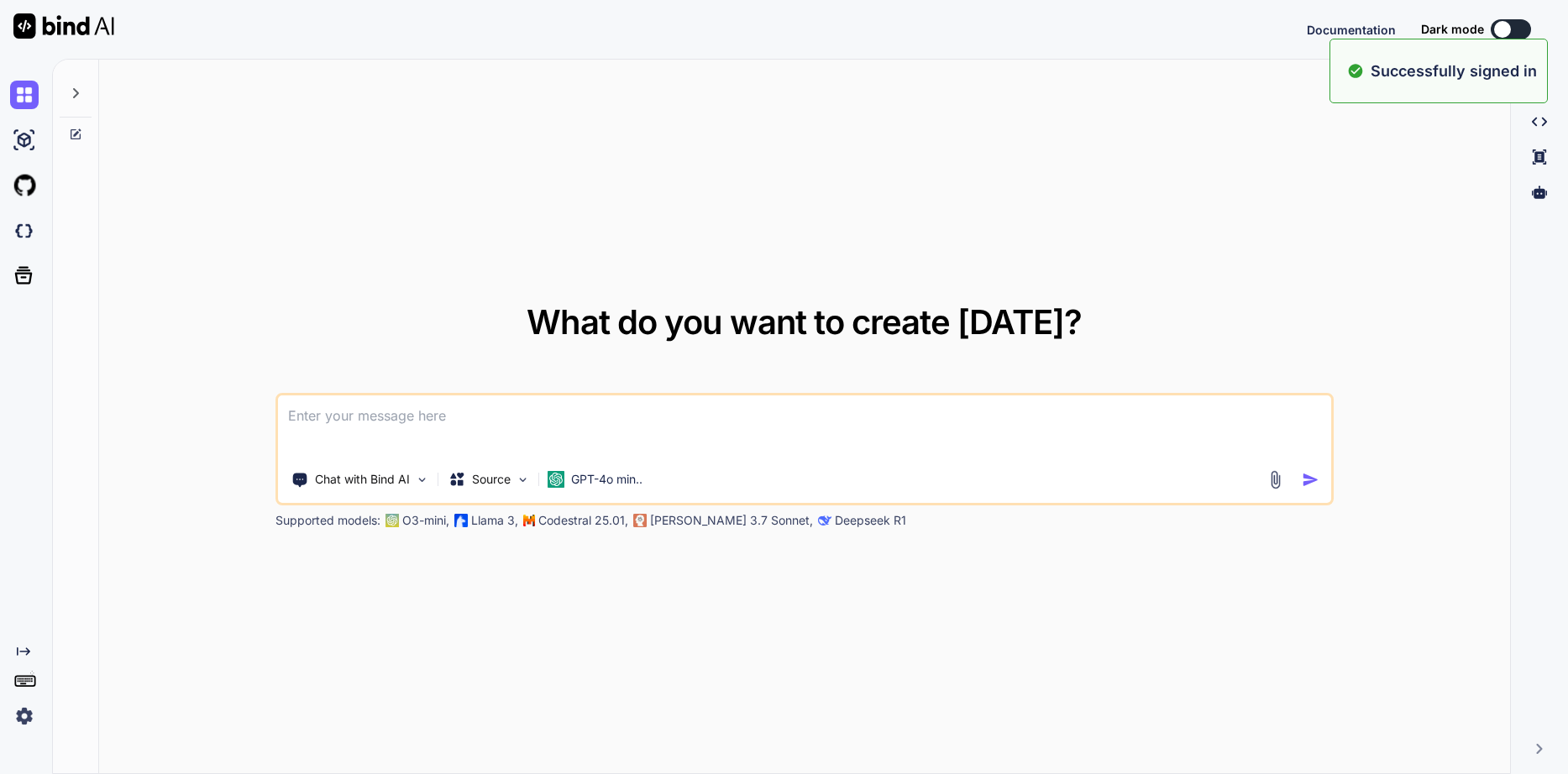 click at bounding box center [805, 426] 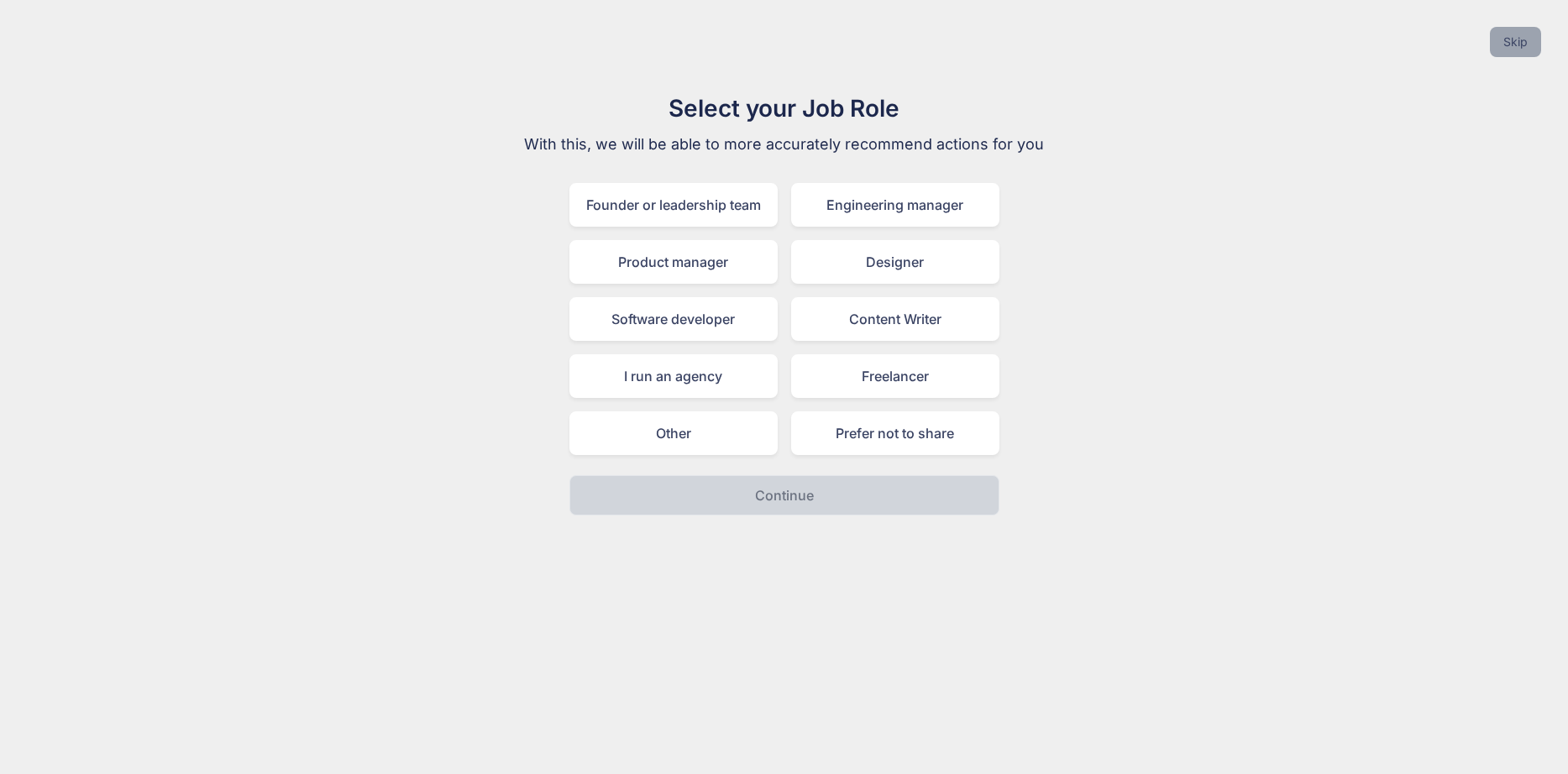 click on "Skip" at bounding box center (1515, 42) 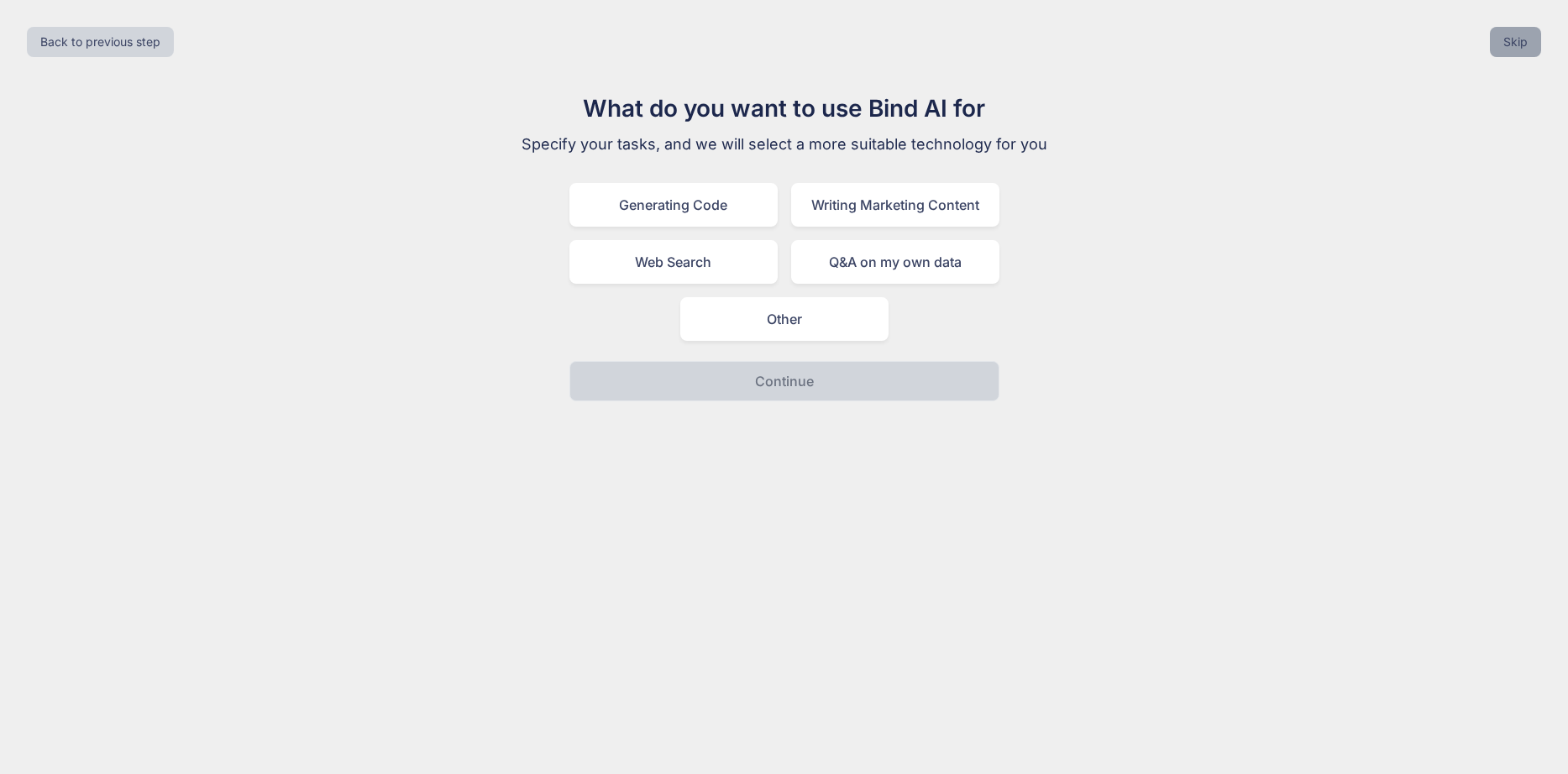 click on "Skip" at bounding box center [1515, 42] 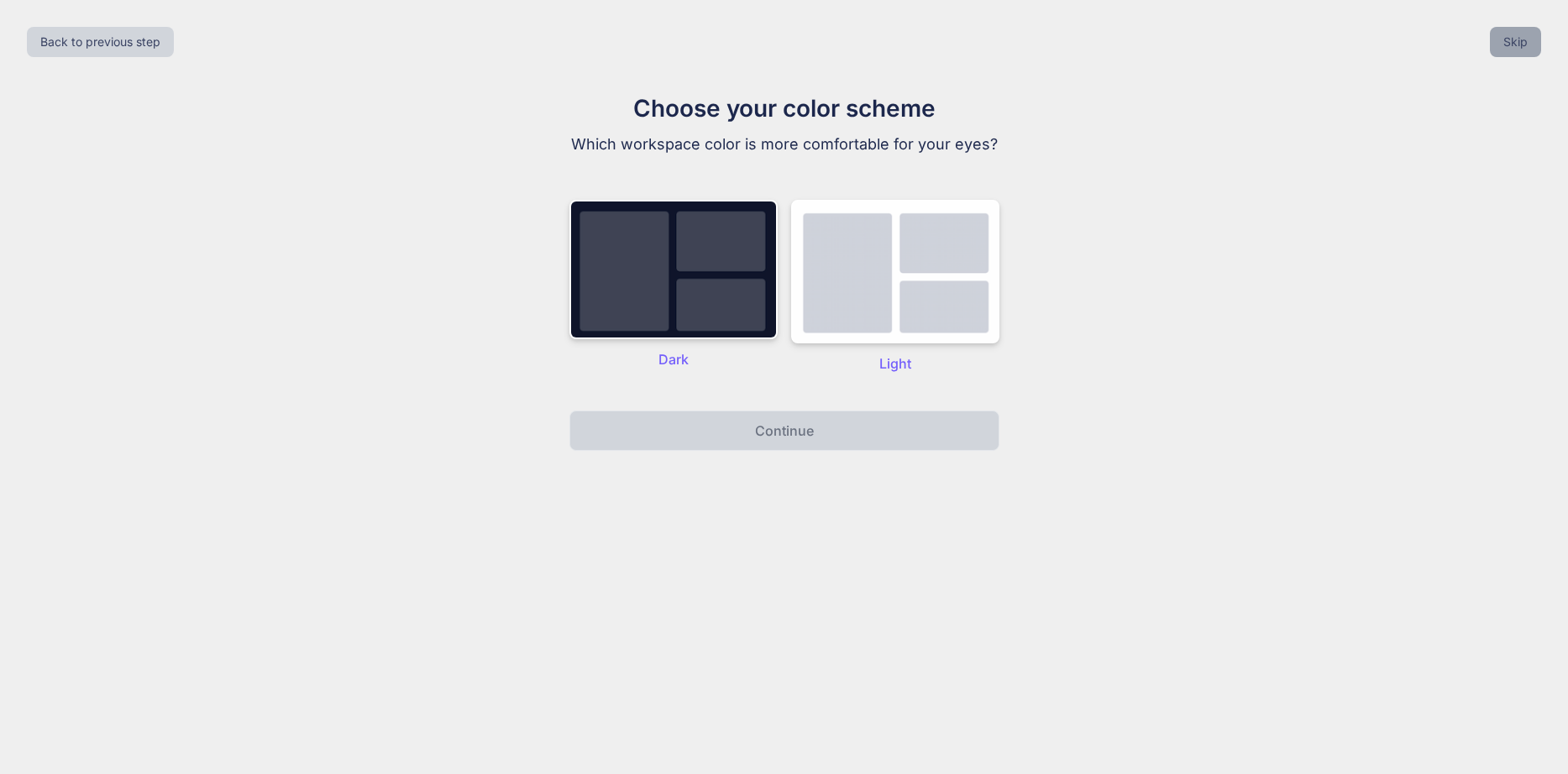 click on "Skip" at bounding box center (1515, 42) 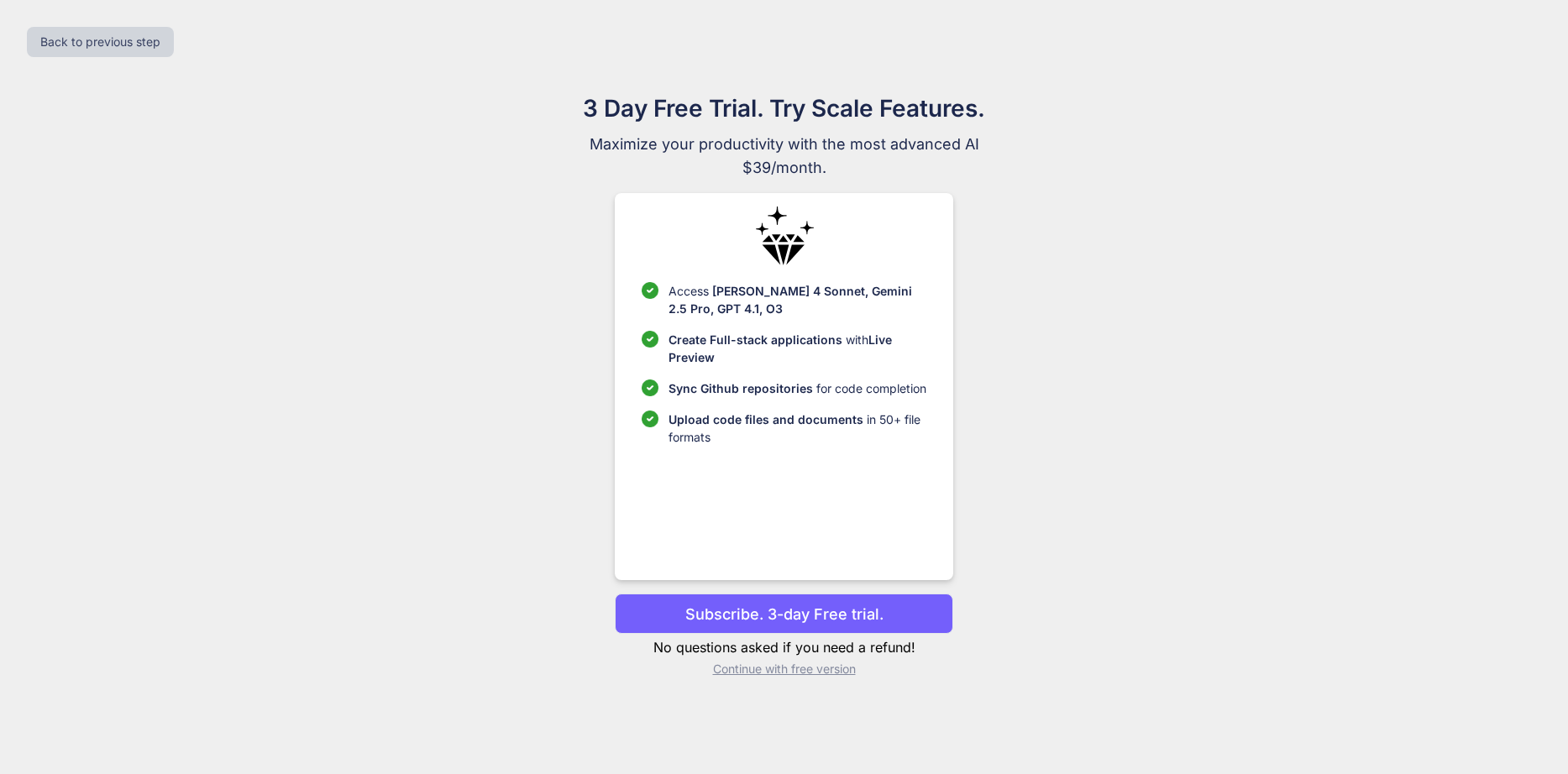 click on "Continue with free version" at bounding box center (784, 669) 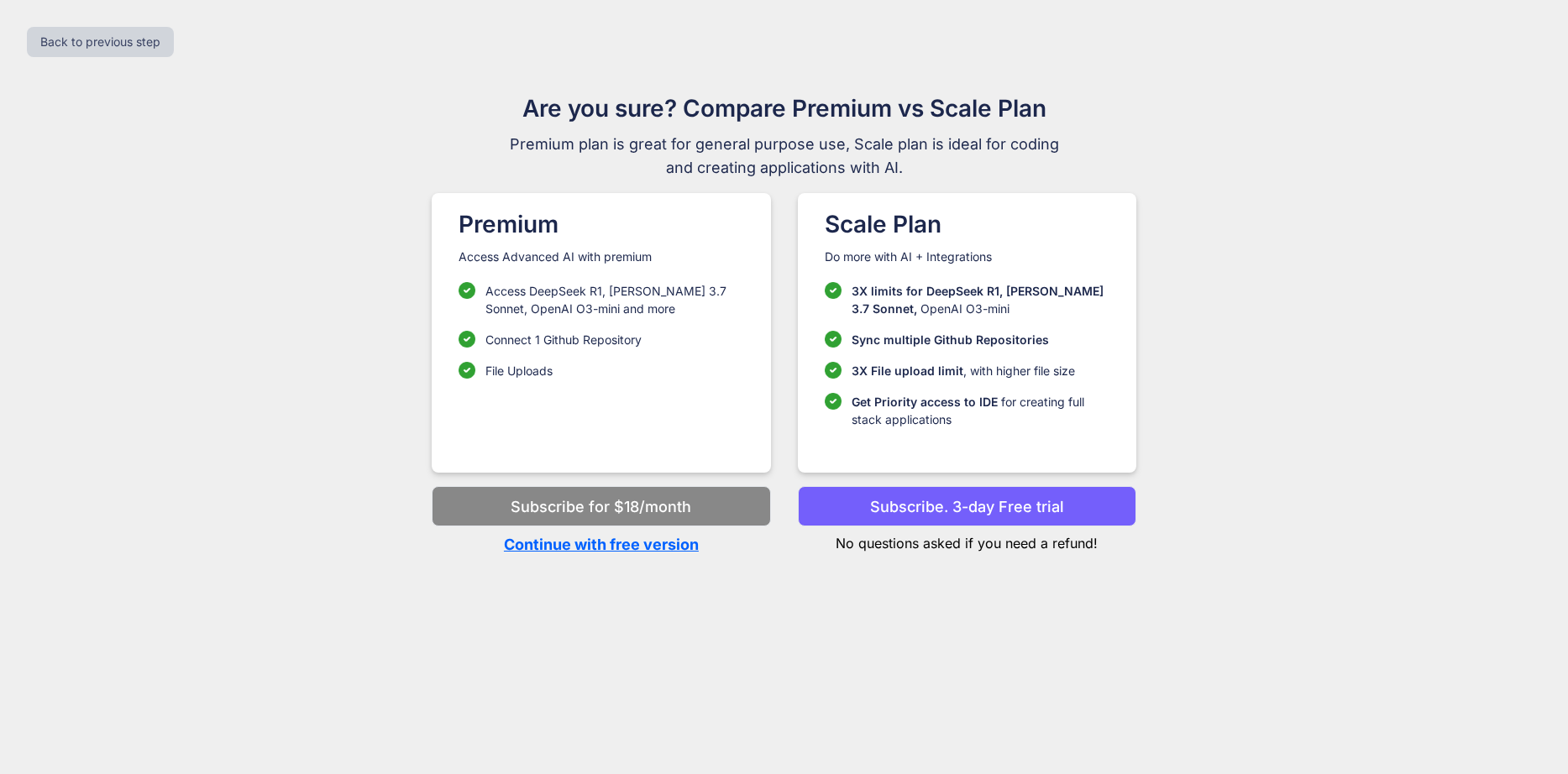 click on "Continue with free version" at bounding box center (600, 544) 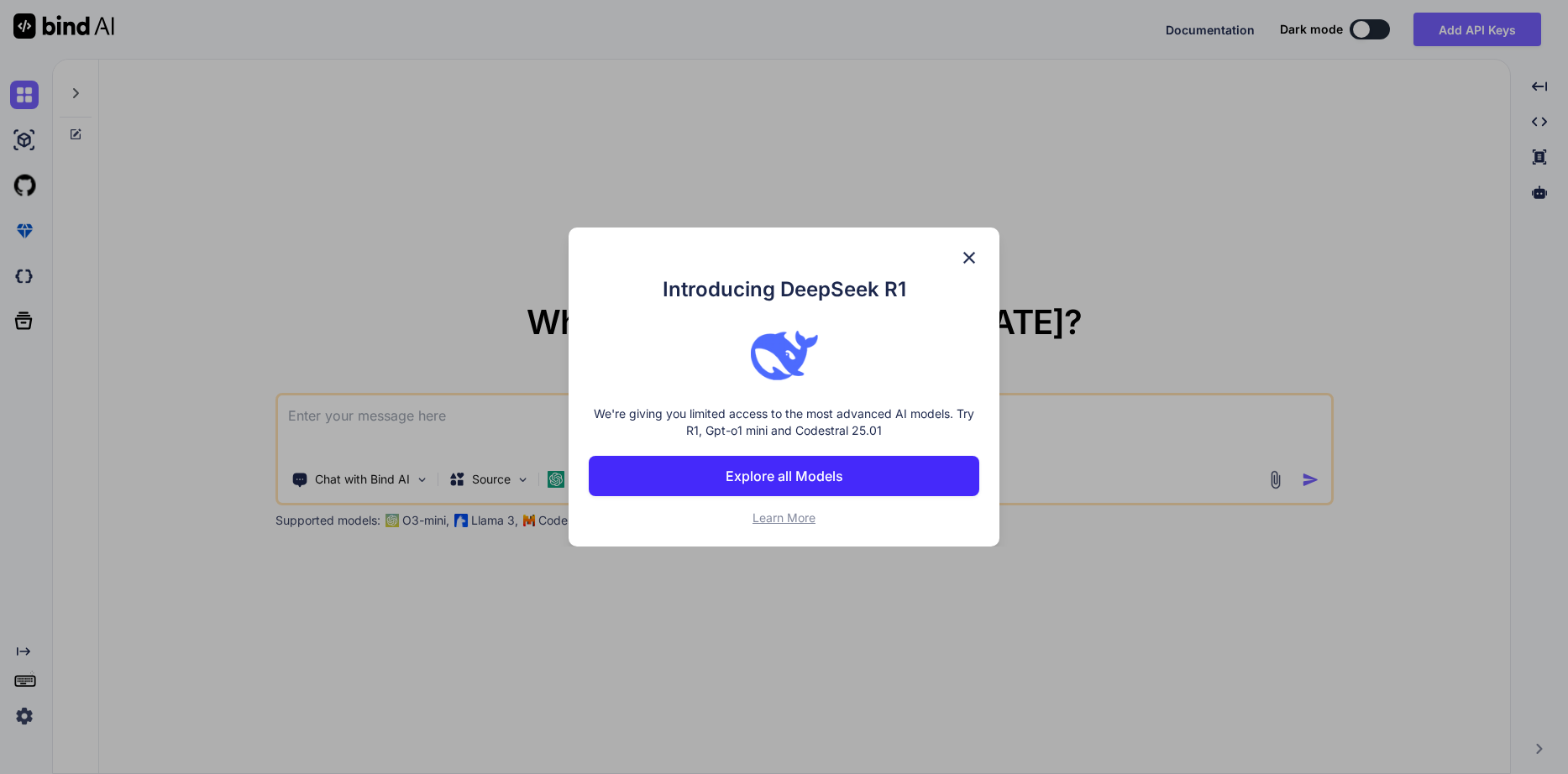 click at bounding box center [969, 258] 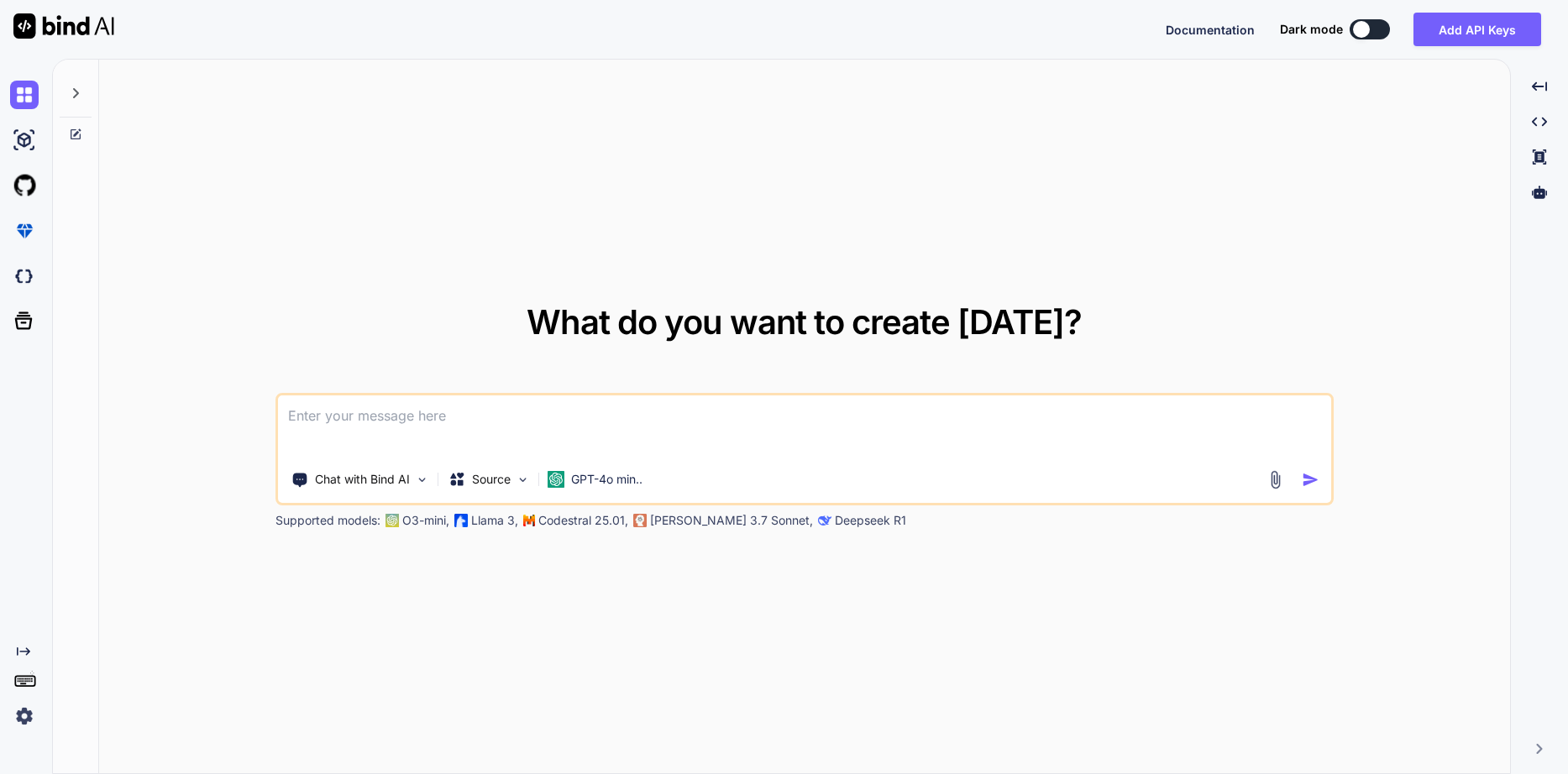 type on "x" 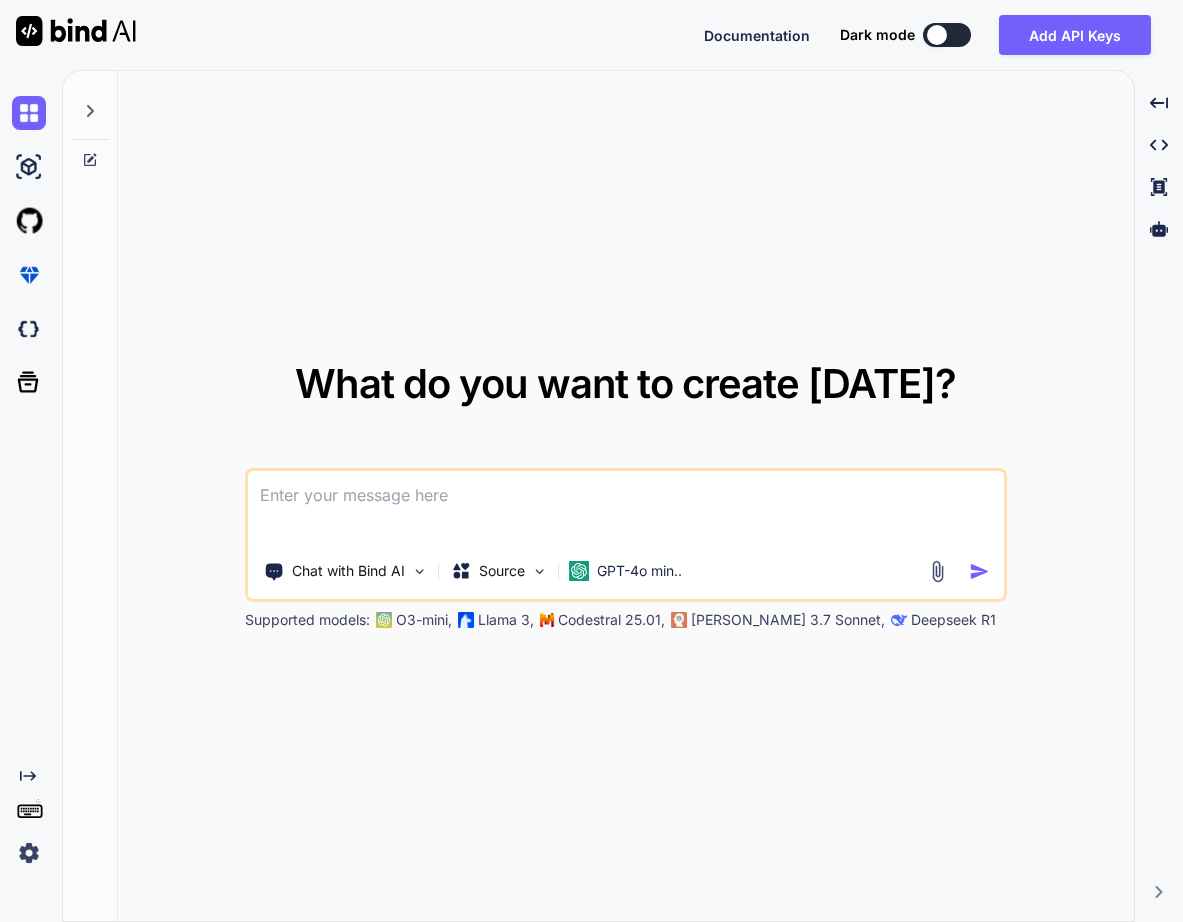 click at bounding box center [626, 508] 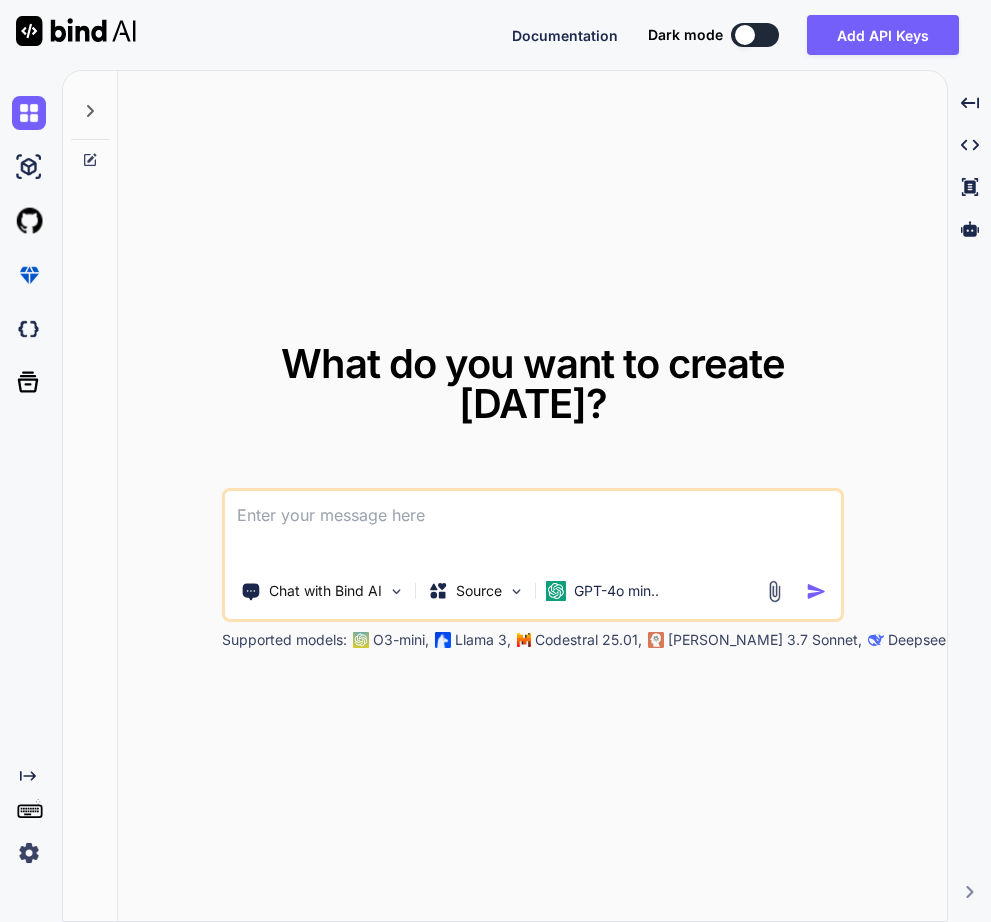 click at bounding box center (533, 528) 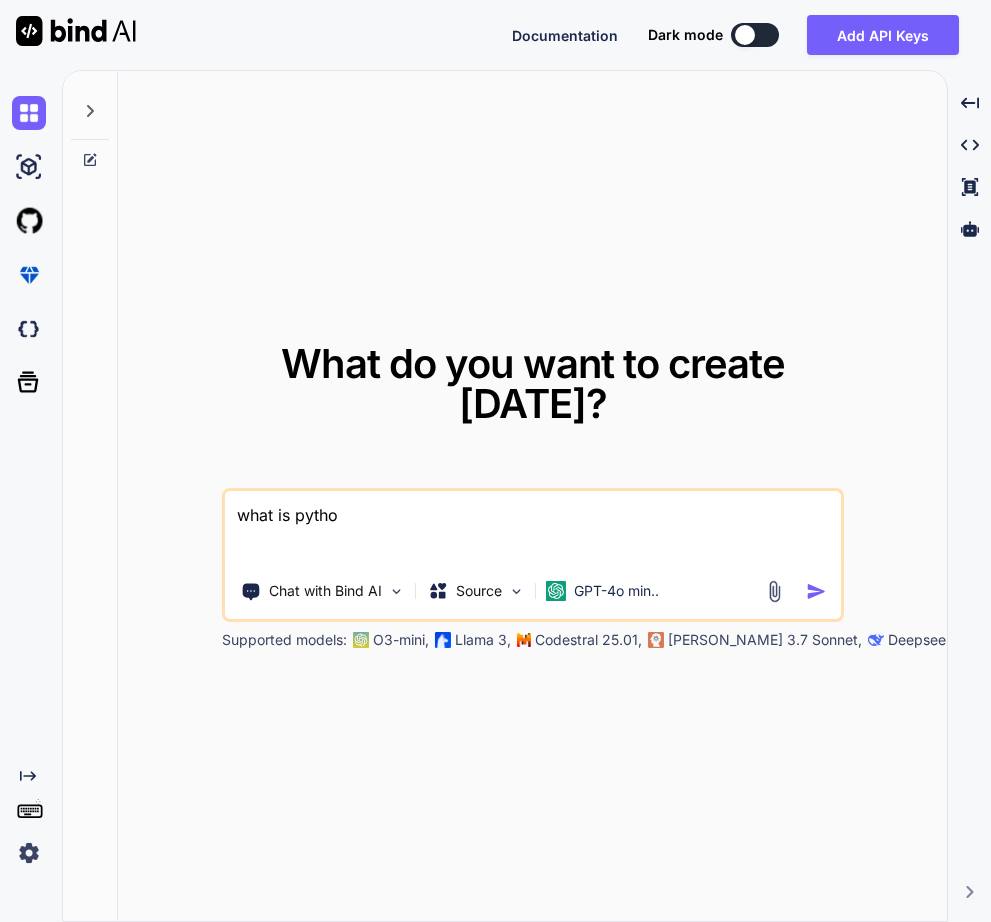 type on "what is python" 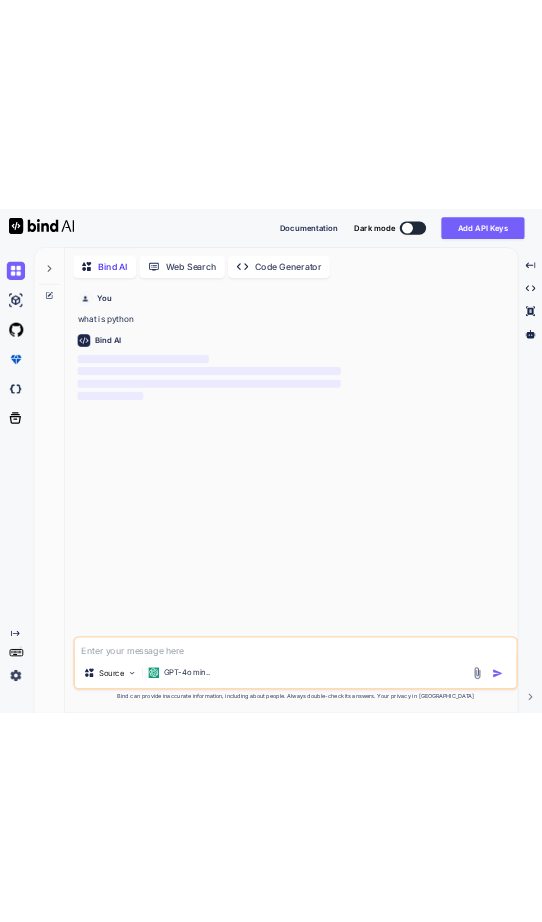 scroll, scrollTop: 3, scrollLeft: 0, axis: vertical 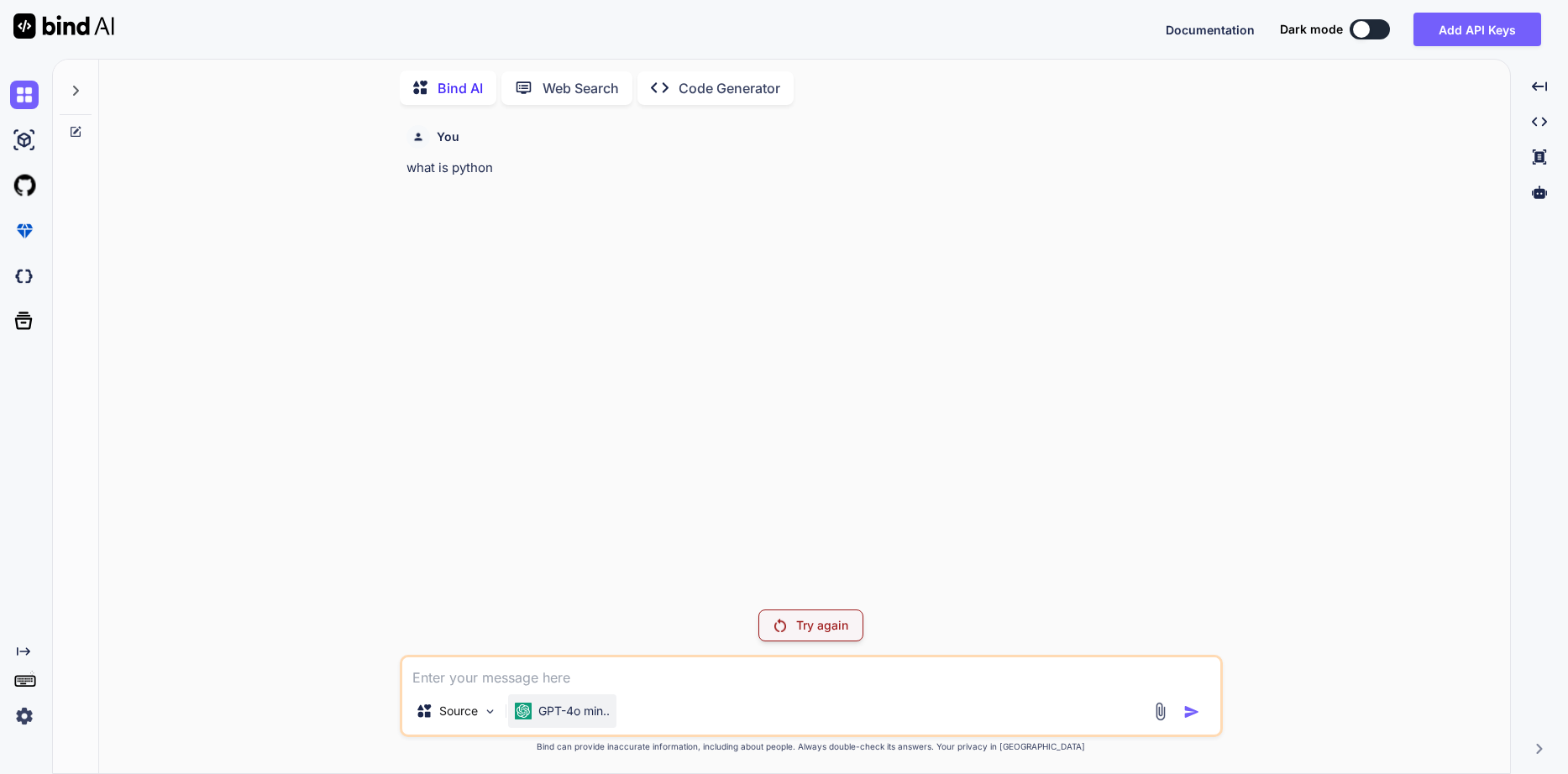 click on "GPT-4o min.." at bounding box center (574, 711) 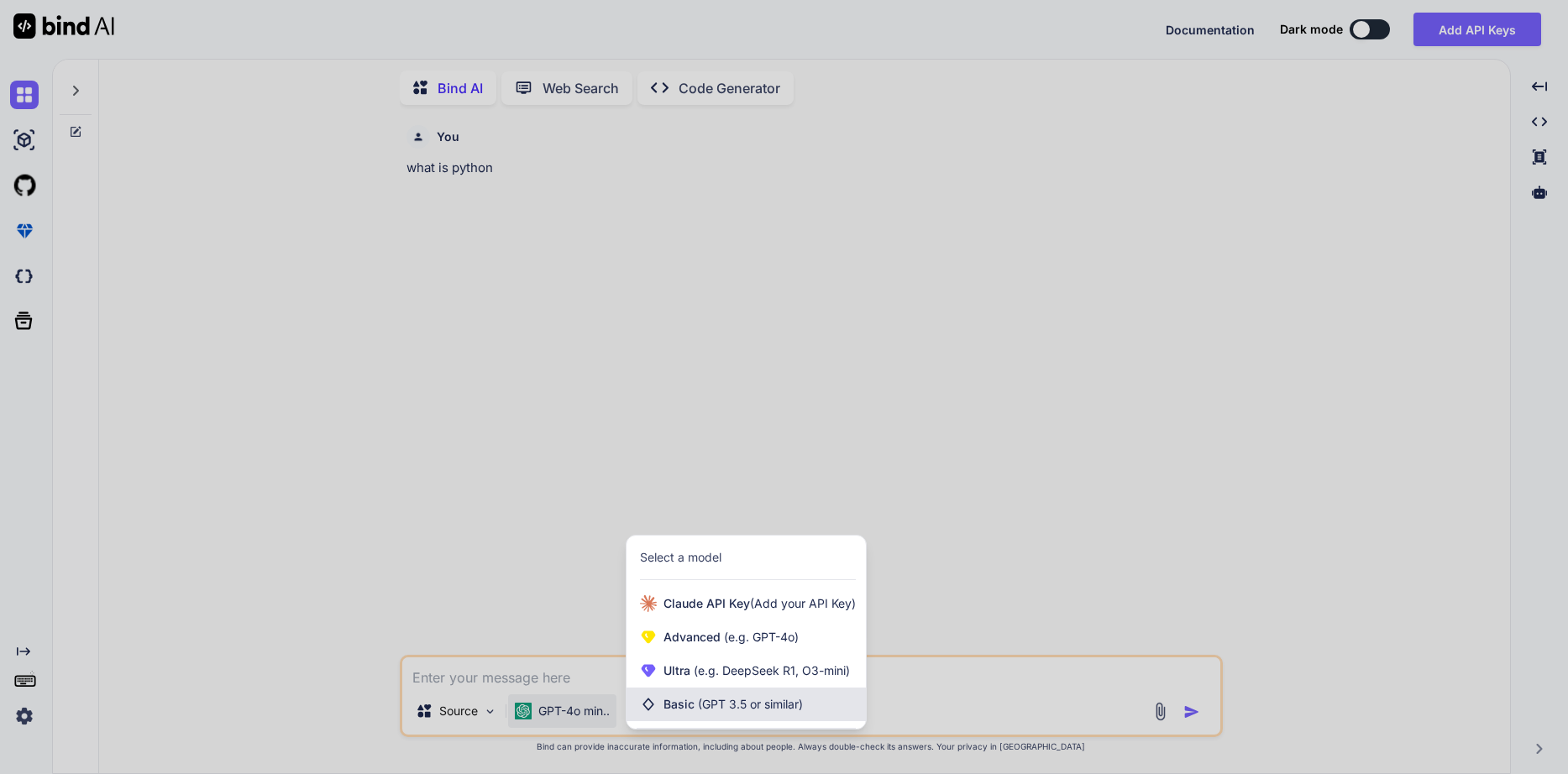 click on "Basic        (GPT 3.5 or similar)" at bounding box center [733, 704] 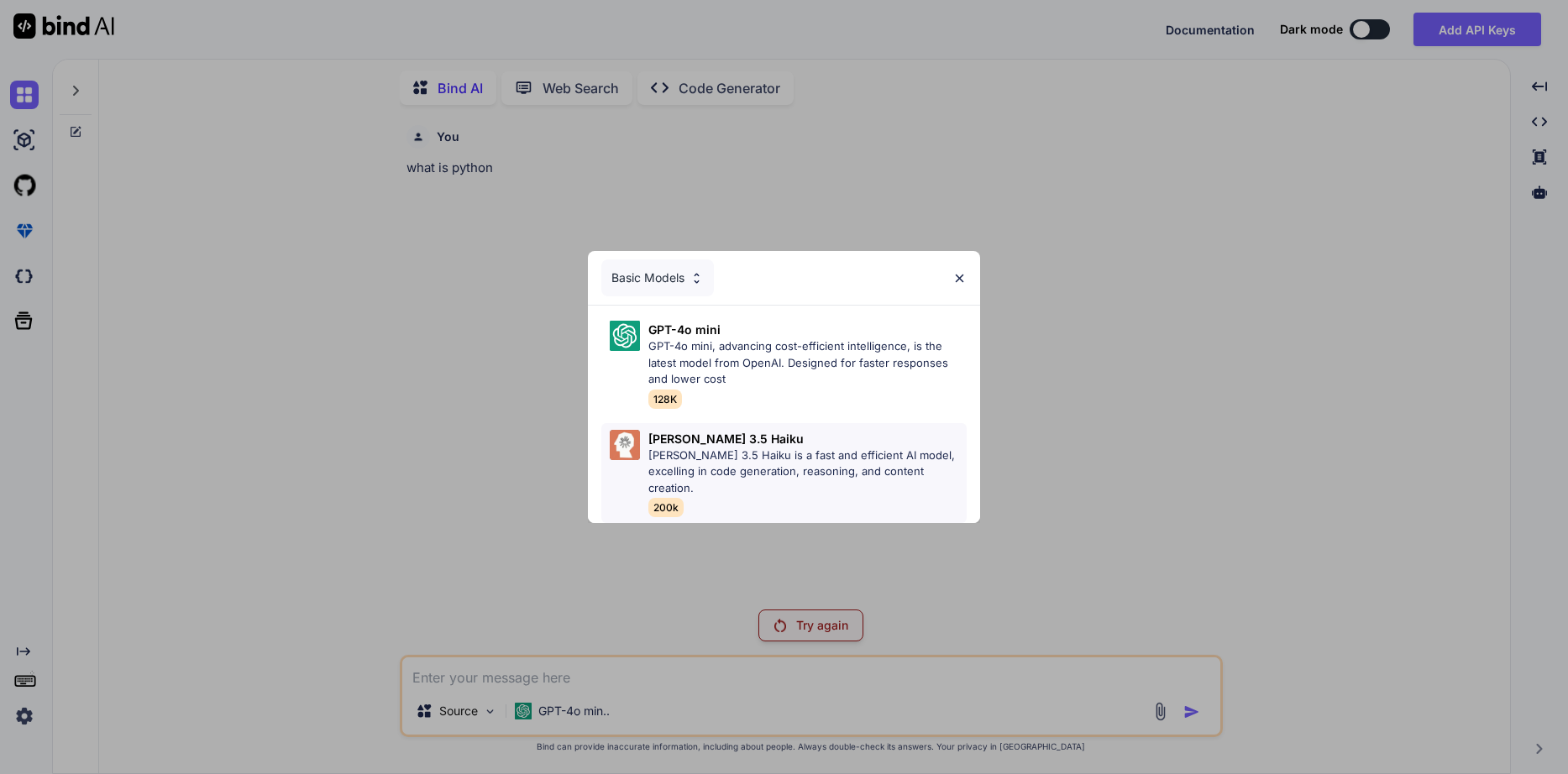 click on "Claude 3.5 Haiku is a fast and efficient AI model, excelling in code generation, reasoning, and content creation." at bounding box center (807, 472) 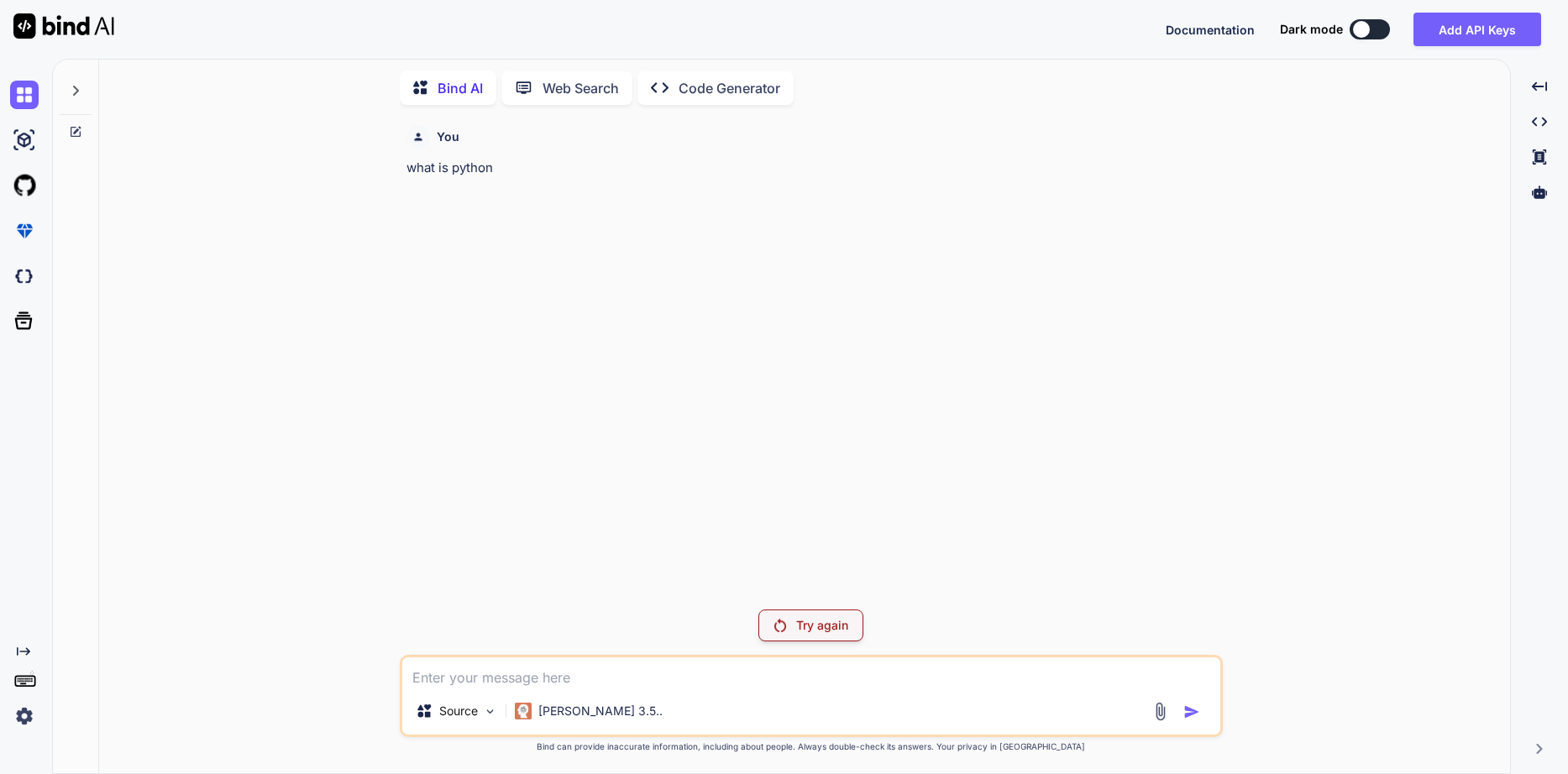click at bounding box center (811, 672) 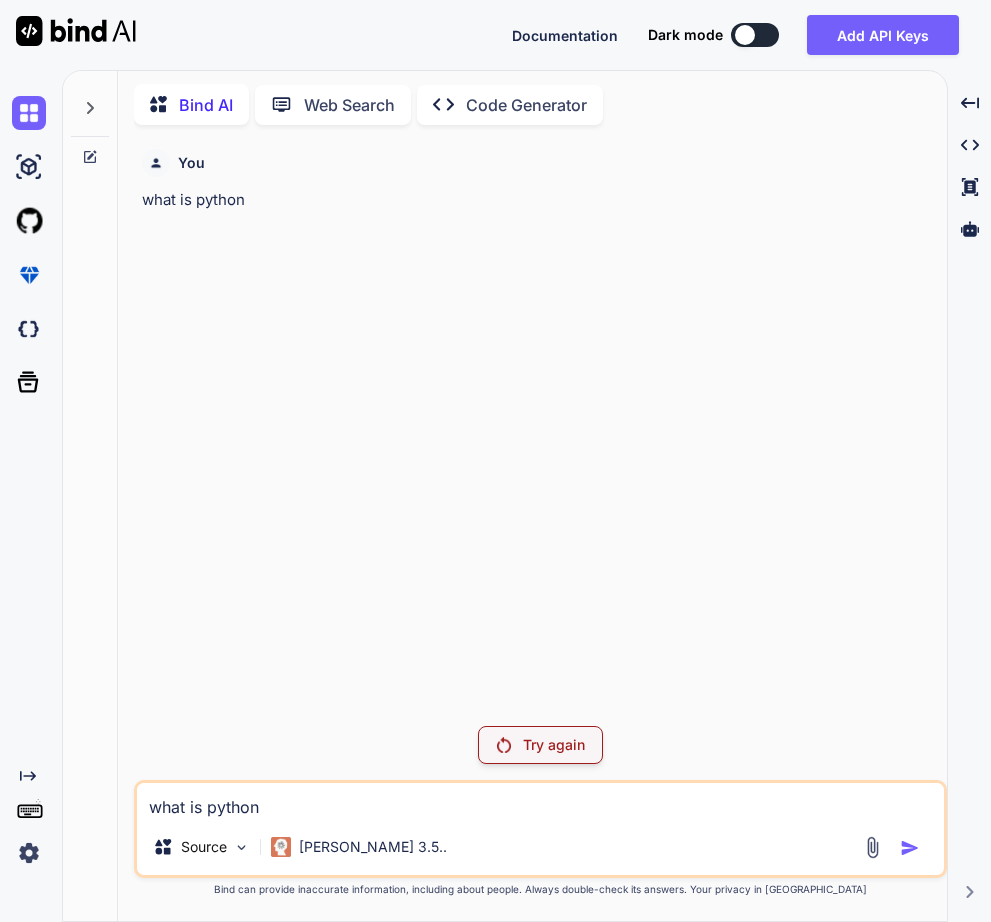 click at bounding box center [894, 847] 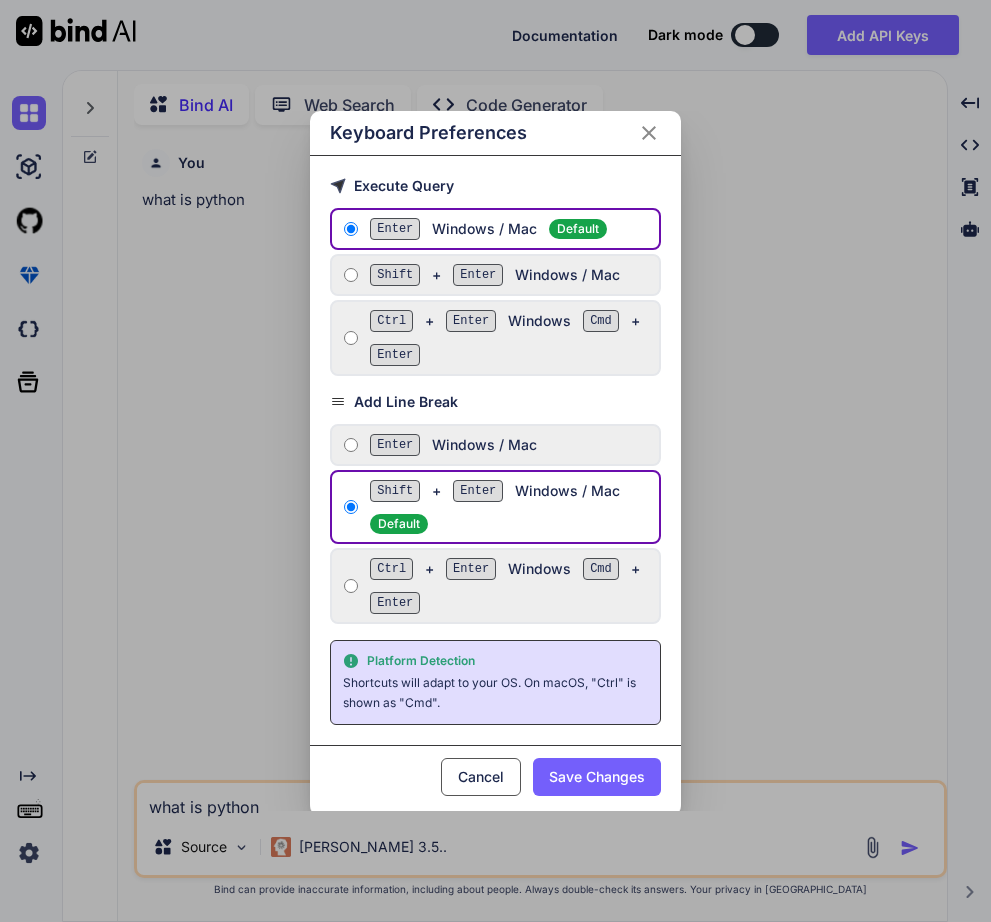 click on "Enter  Windows / Mac   Default" at bounding box center (510, 229) 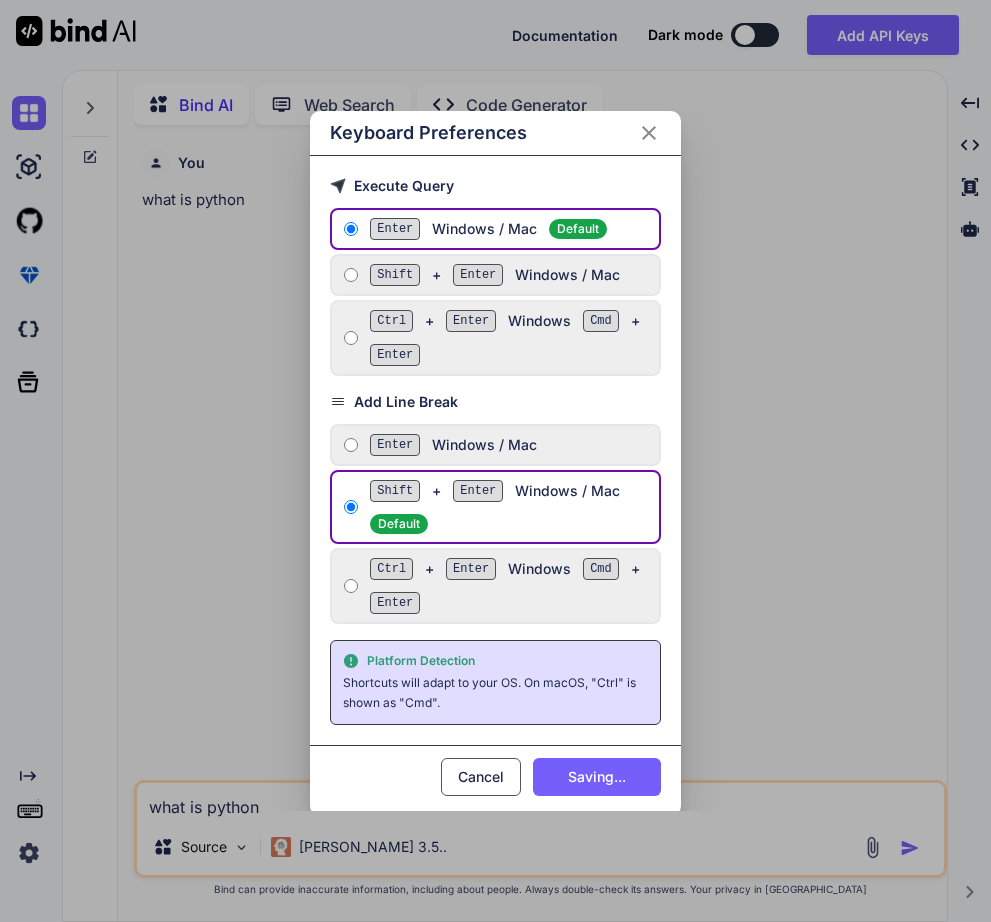 click on "Cancel" at bounding box center (481, 777) 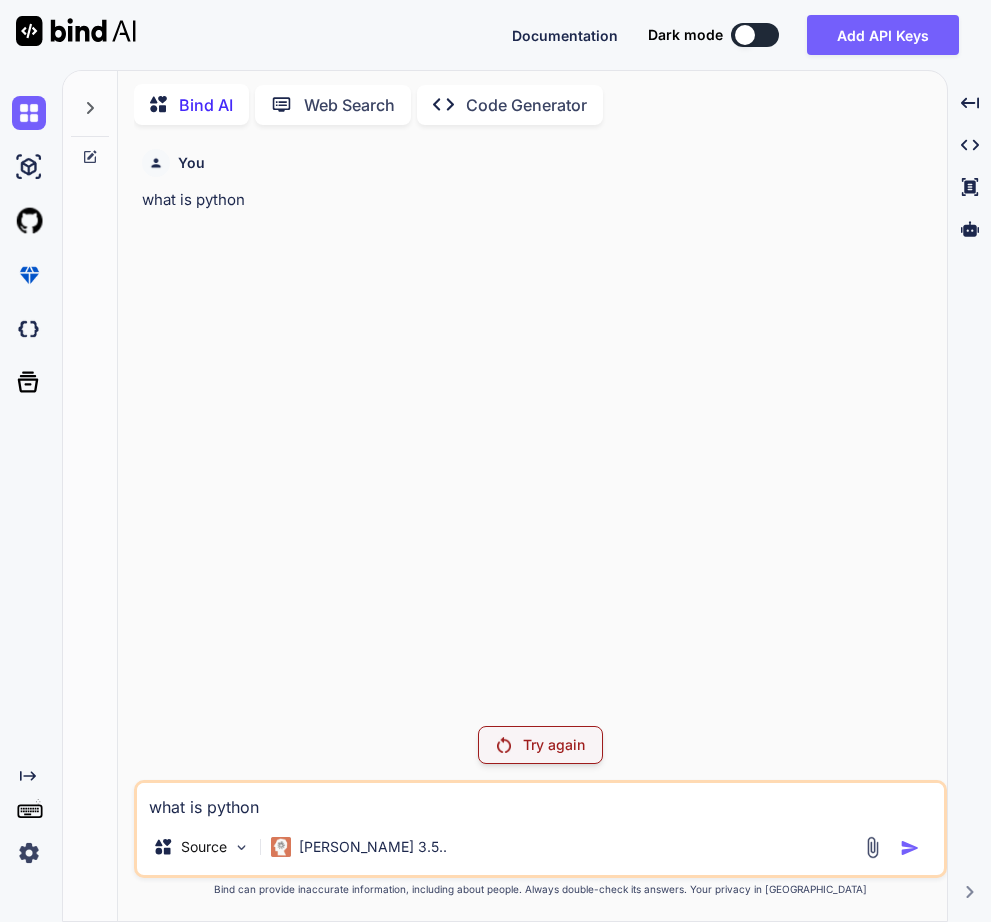 click on "what is python" at bounding box center [540, 801] 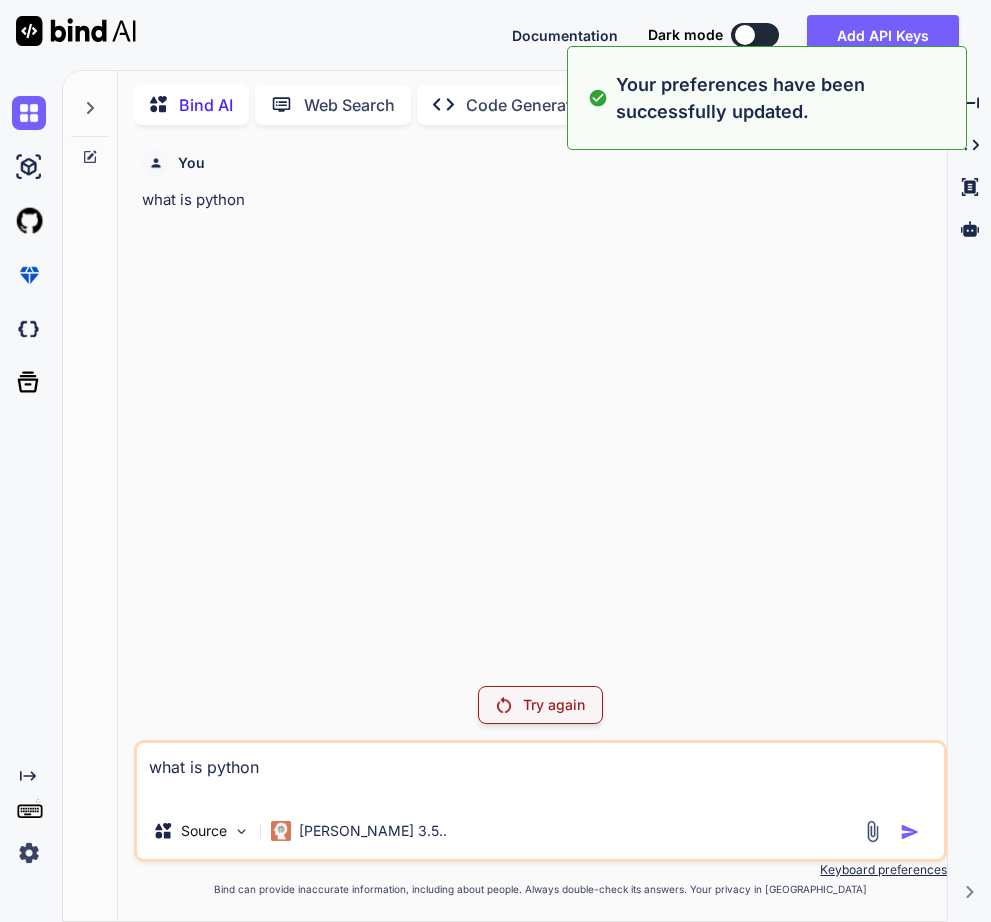 type on "what is python" 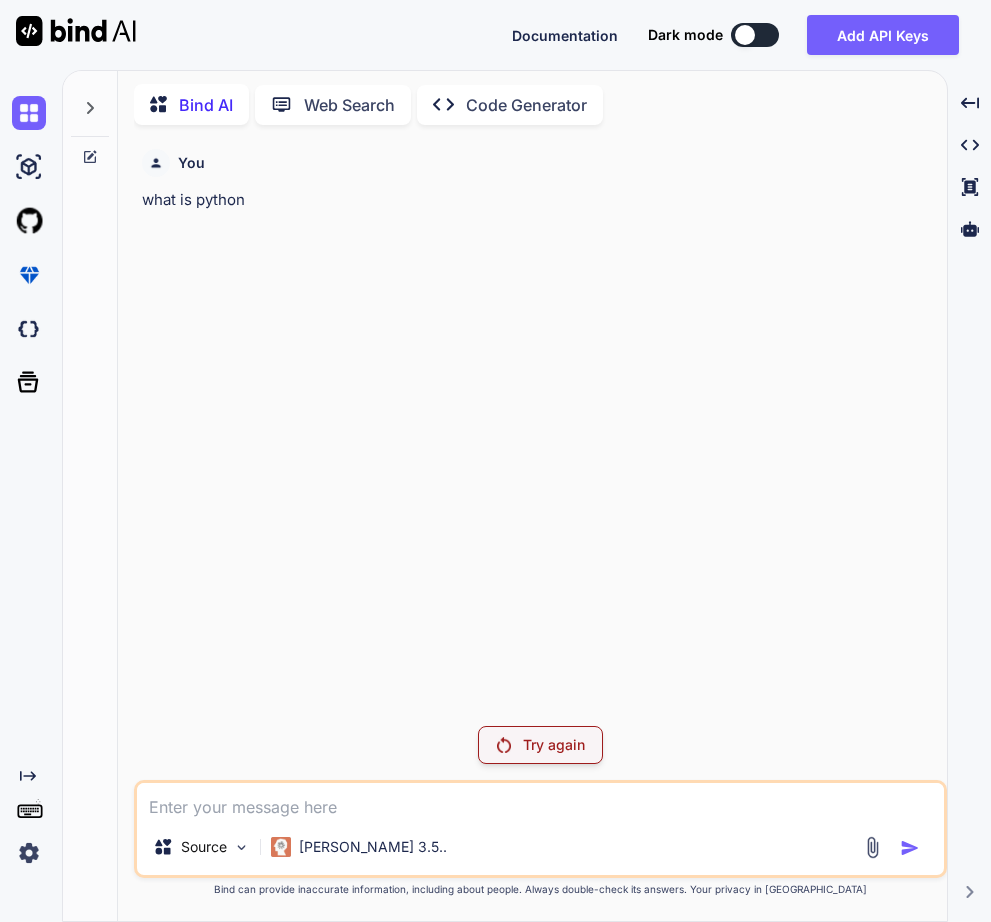 type 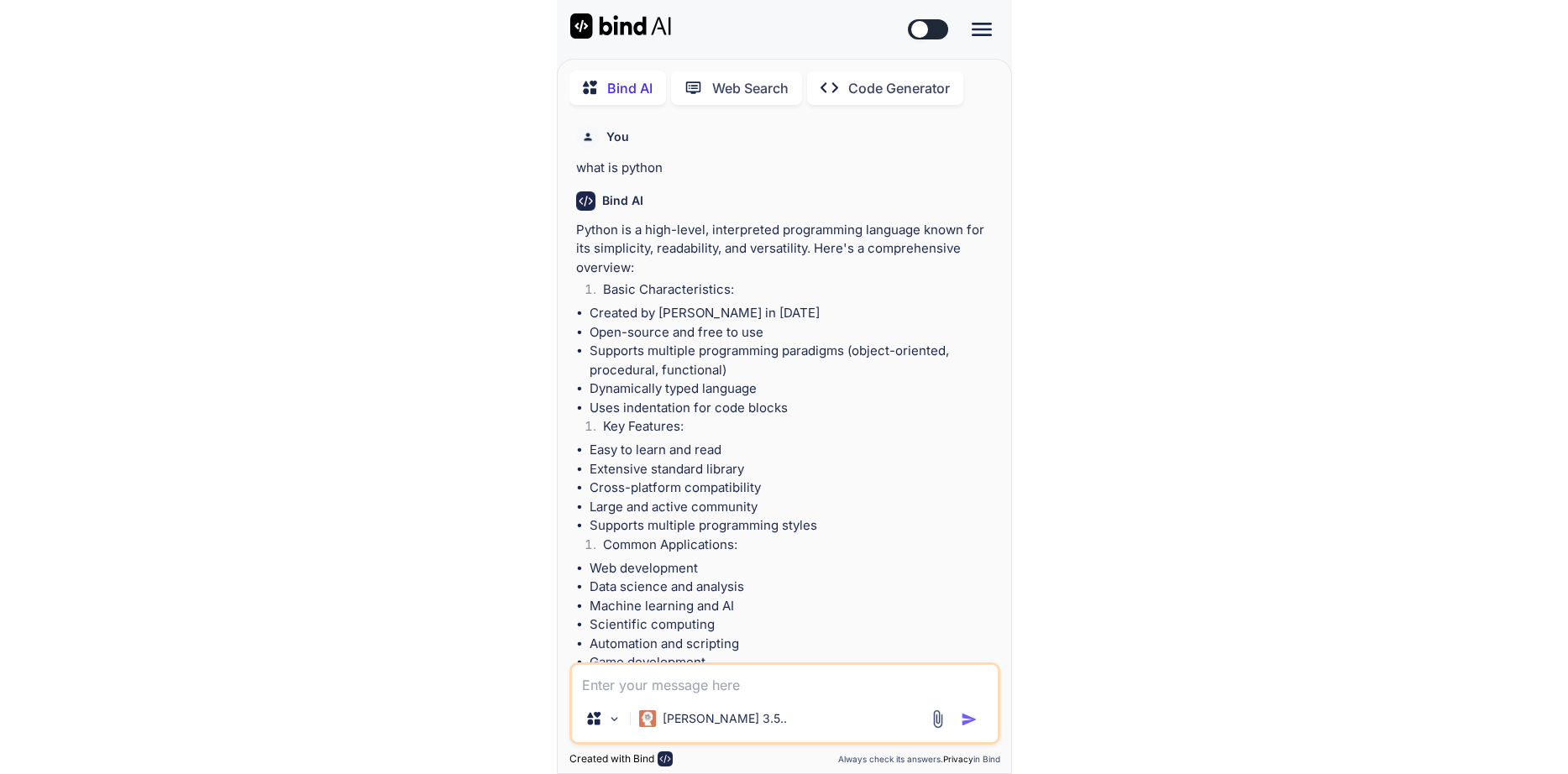 scroll, scrollTop: 400, scrollLeft: 0, axis: vertical 